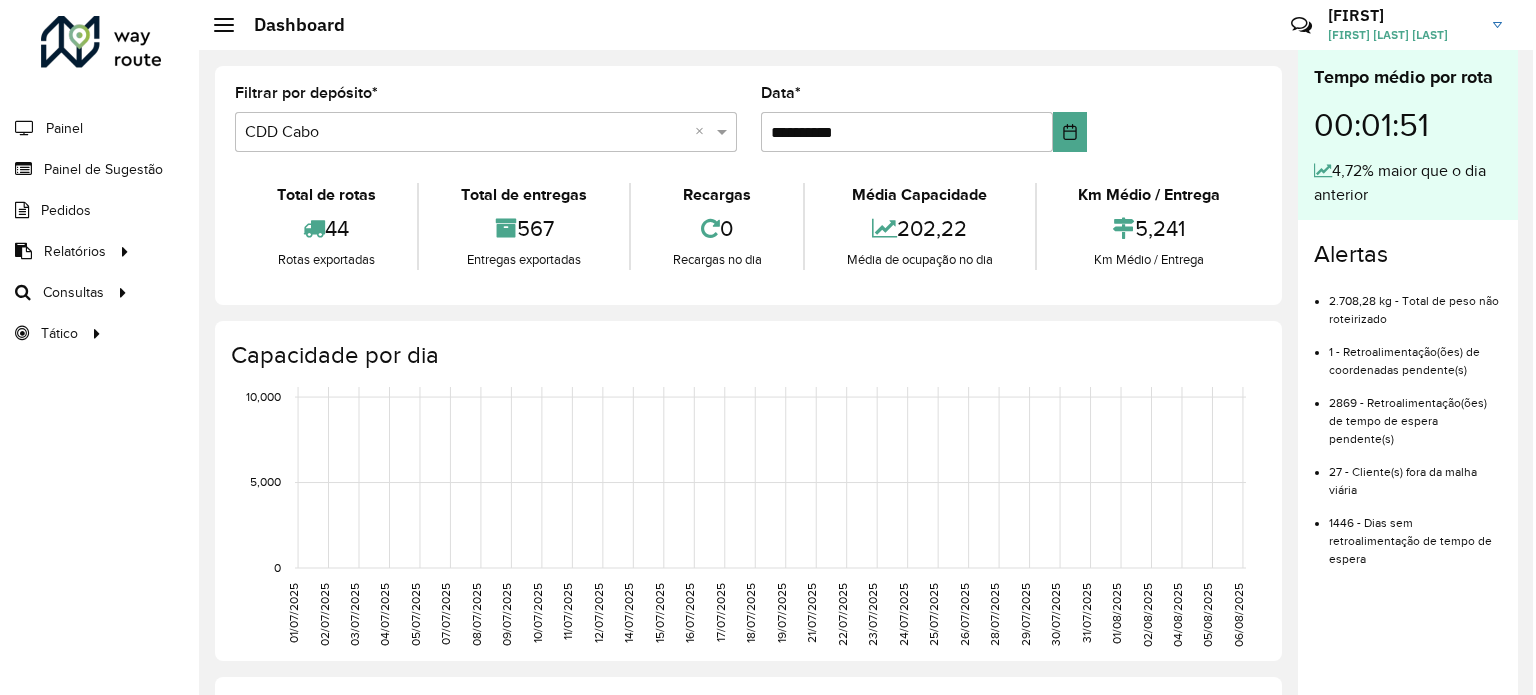 scroll, scrollTop: 0, scrollLeft: 0, axis: both 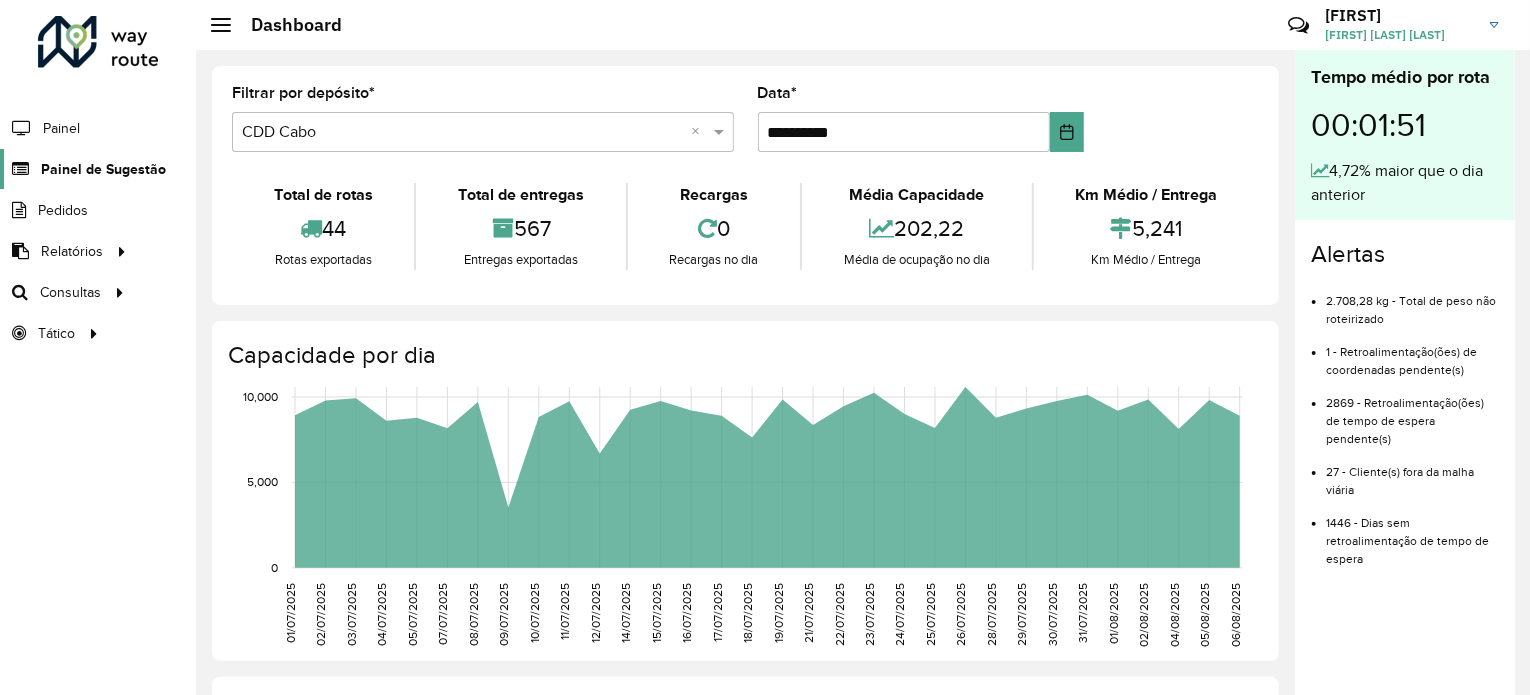 click on "Painel de Sugestão" 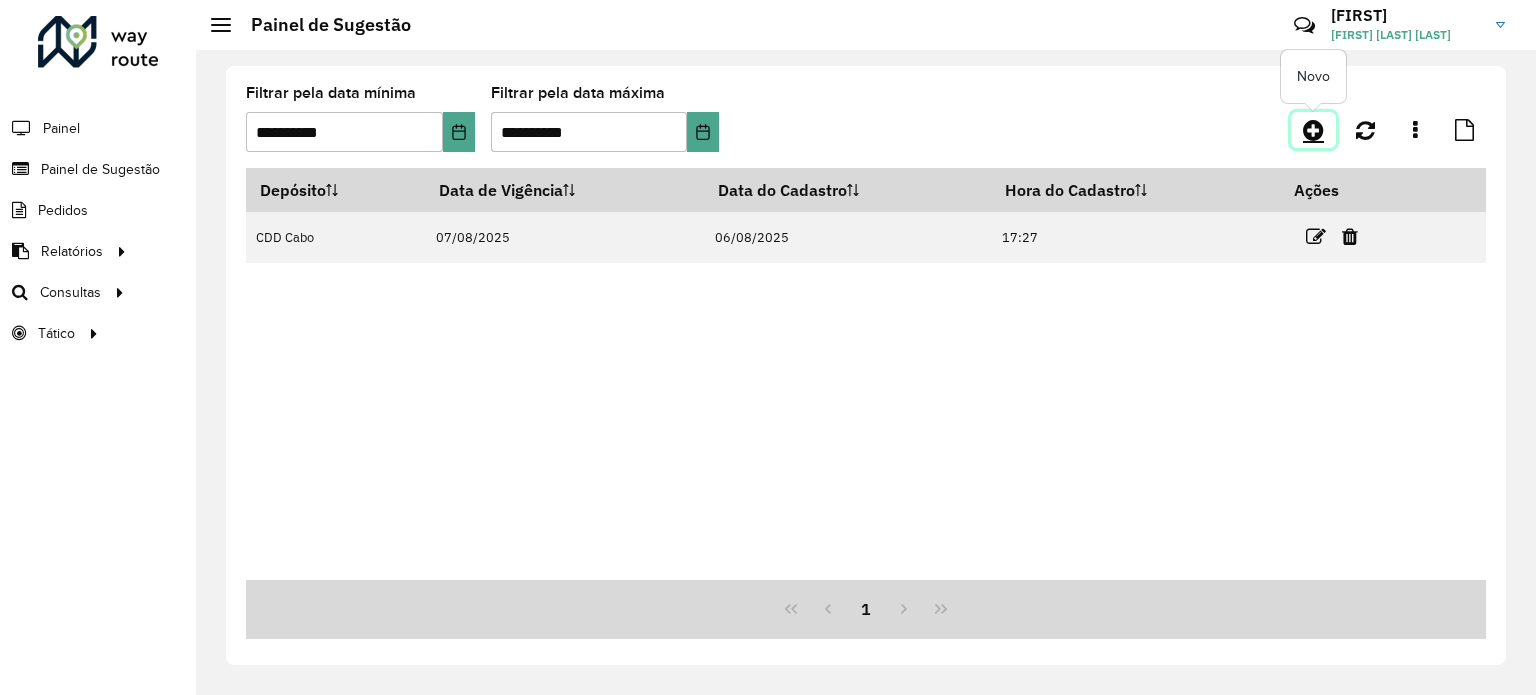click 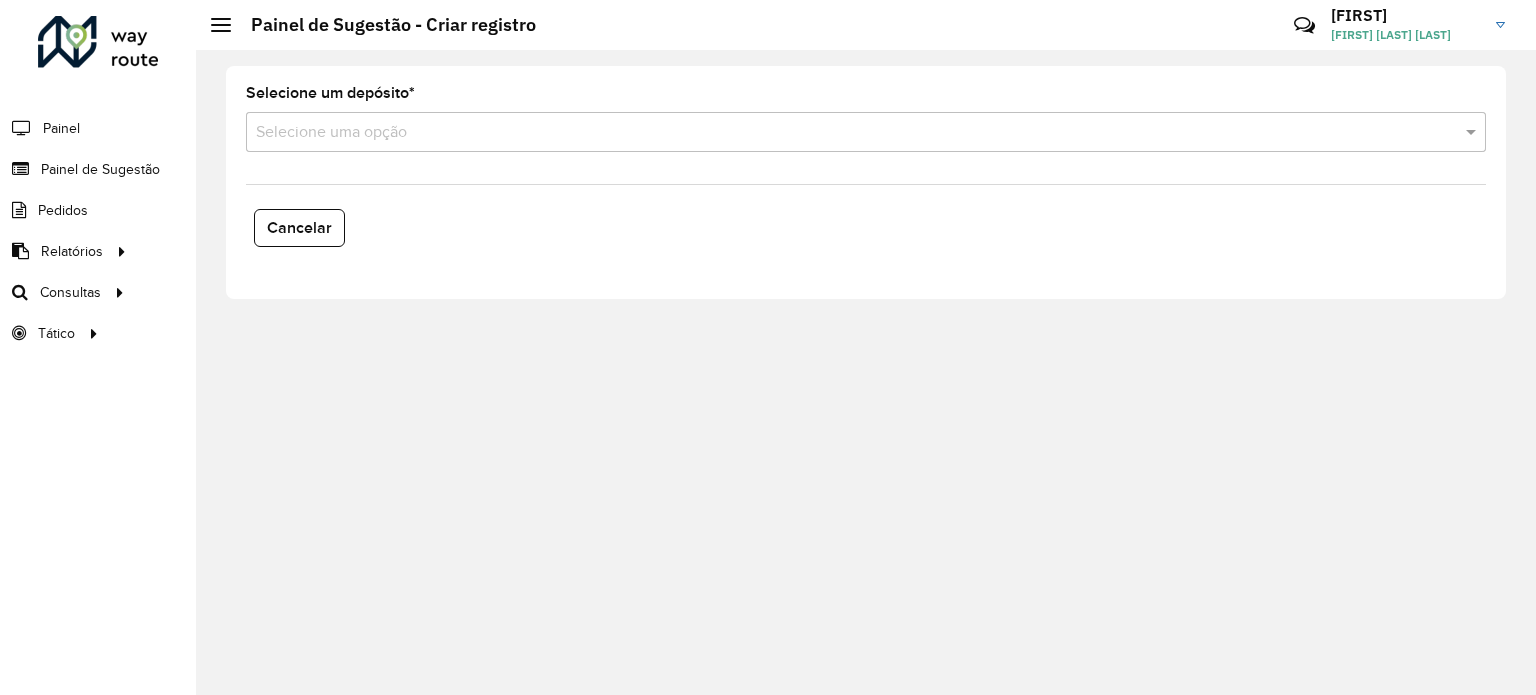 click at bounding box center (846, 133) 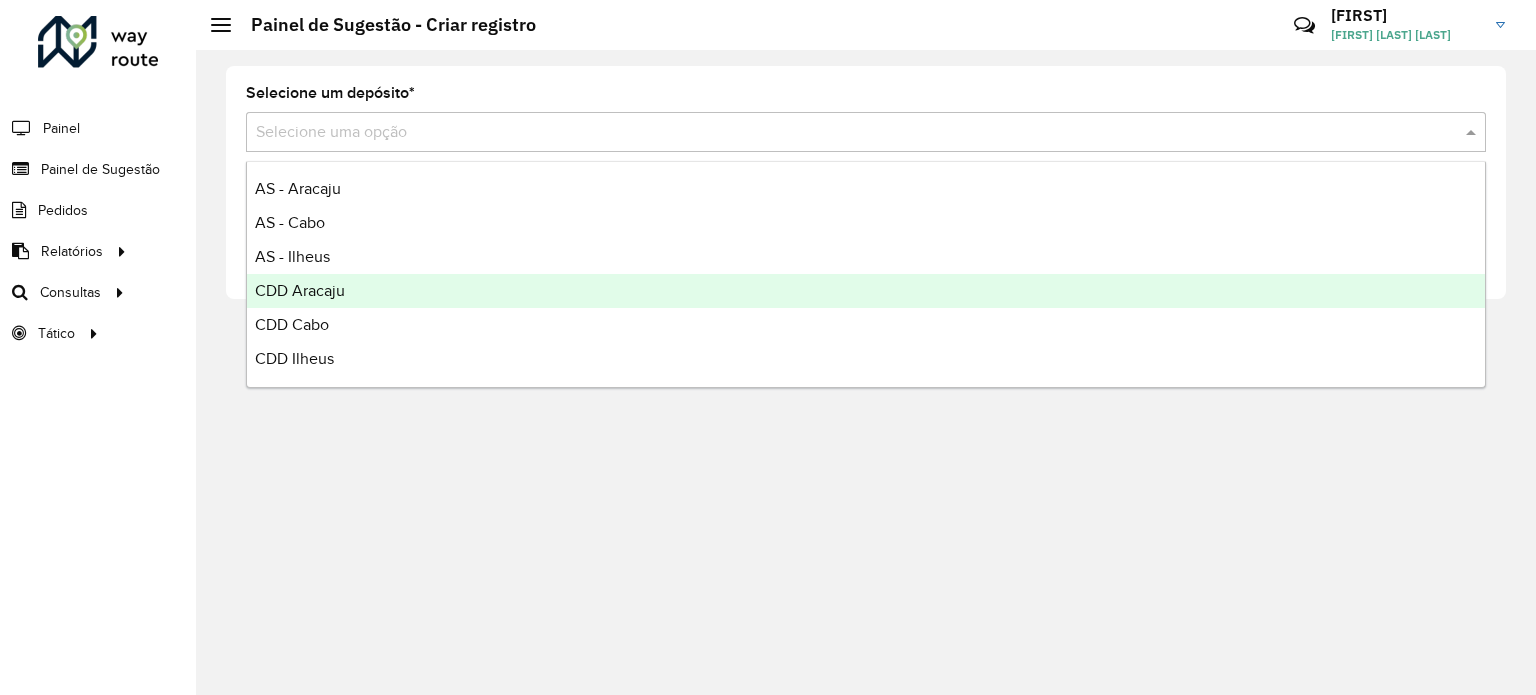 click on "CDD Aracaju" at bounding box center [866, 291] 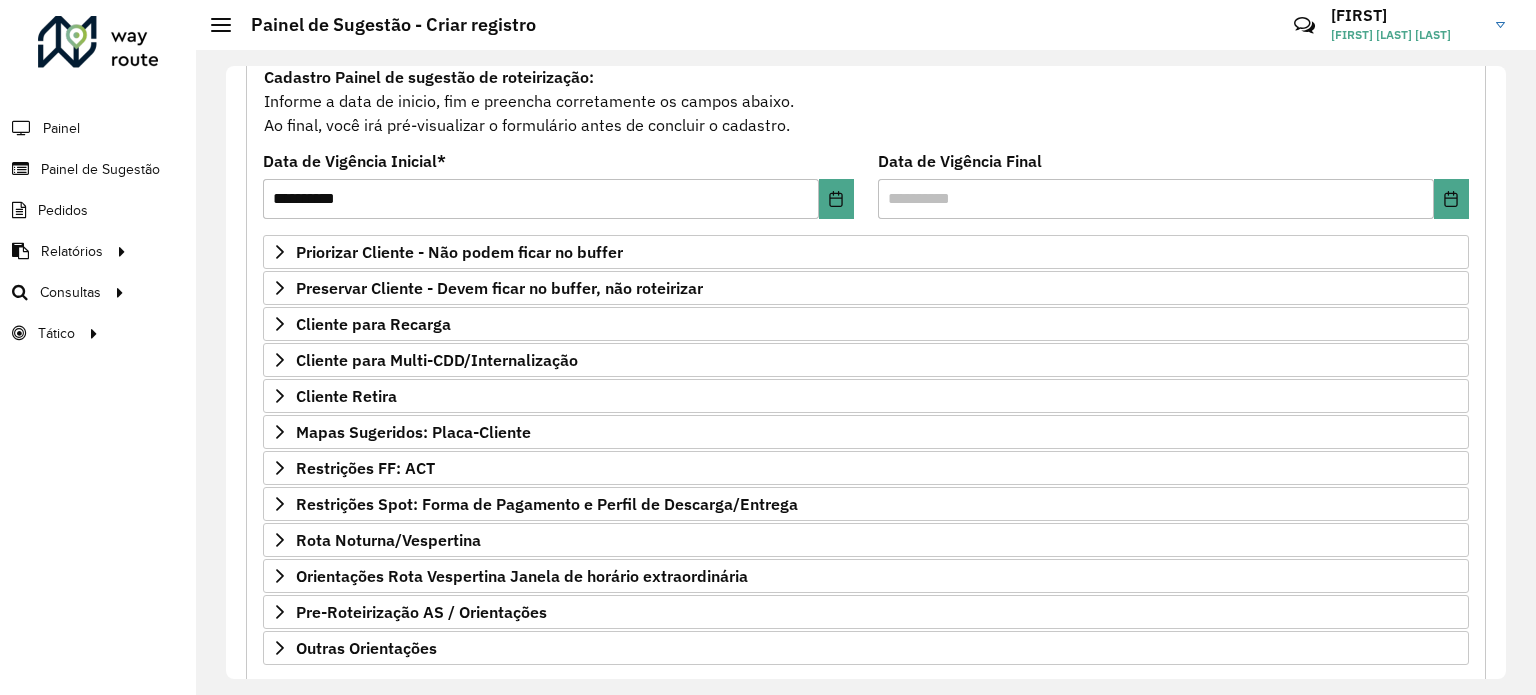 scroll, scrollTop: 200, scrollLeft: 0, axis: vertical 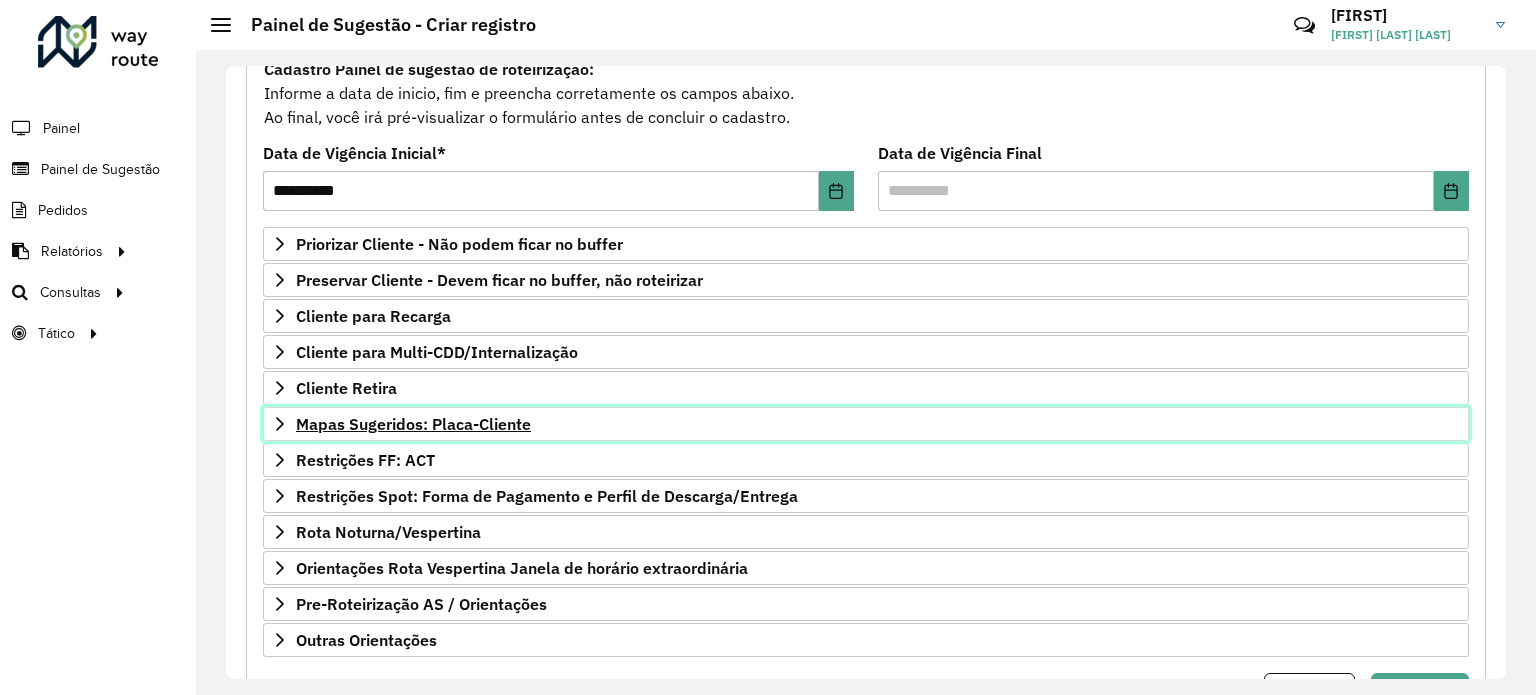 click on "Mapas Sugeridos: Placa-Cliente" at bounding box center [413, 424] 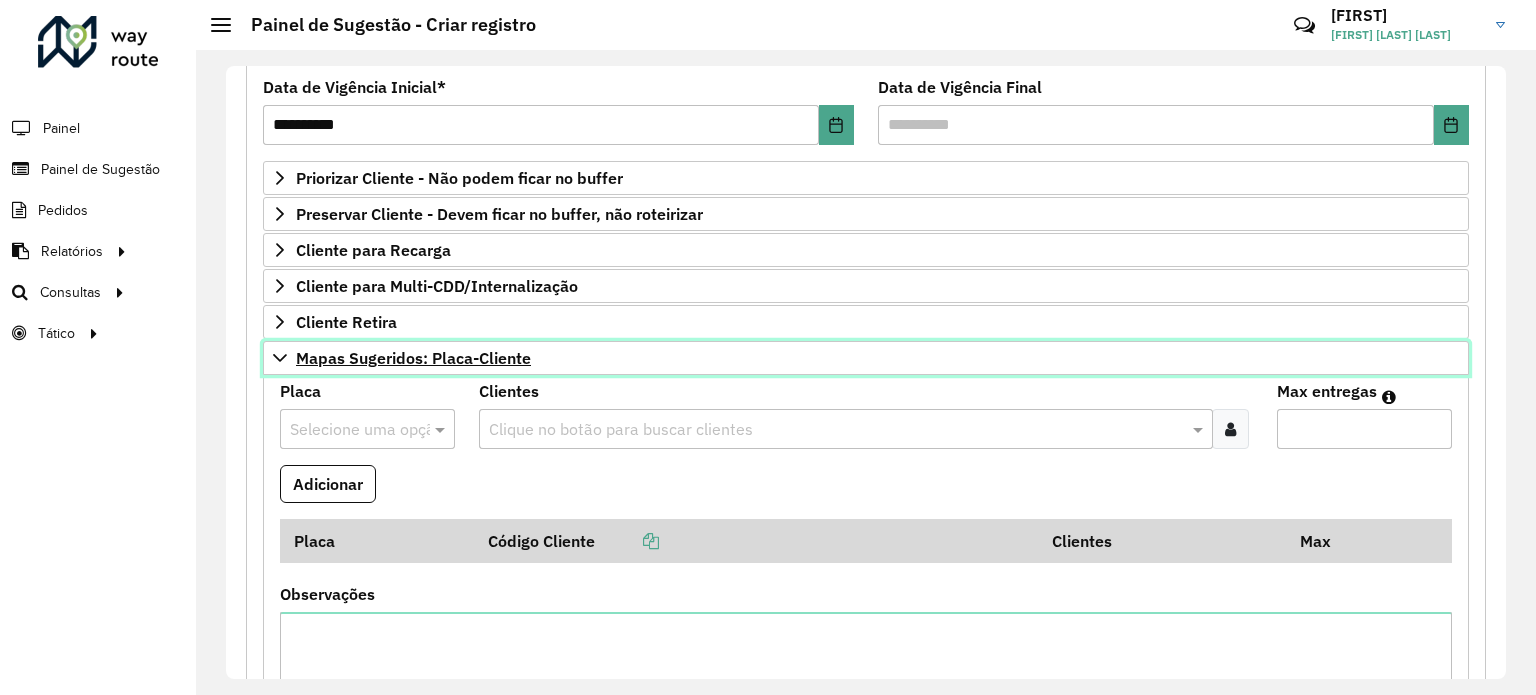 scroll, scrollTop: 300, scrollLeft: 0, axis: vertical 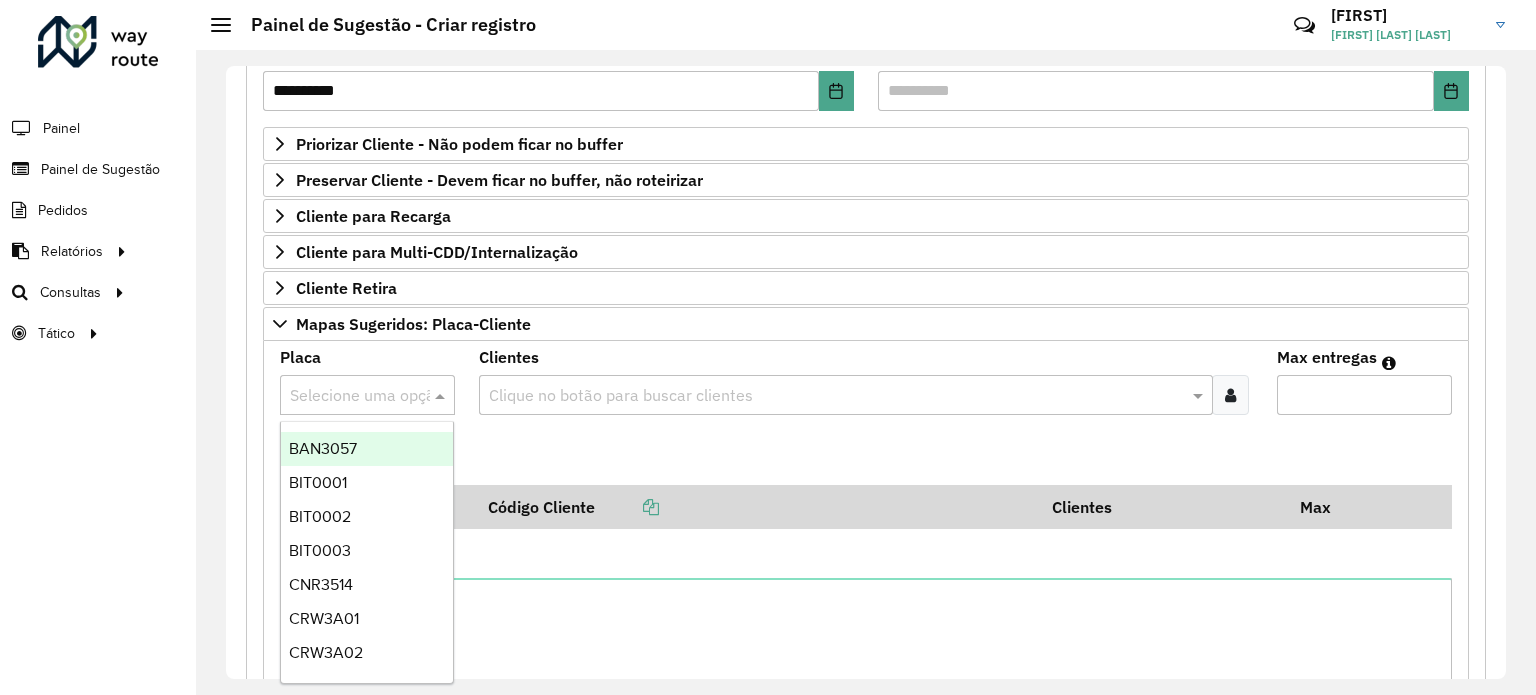 click at bounding box center [347, 396] 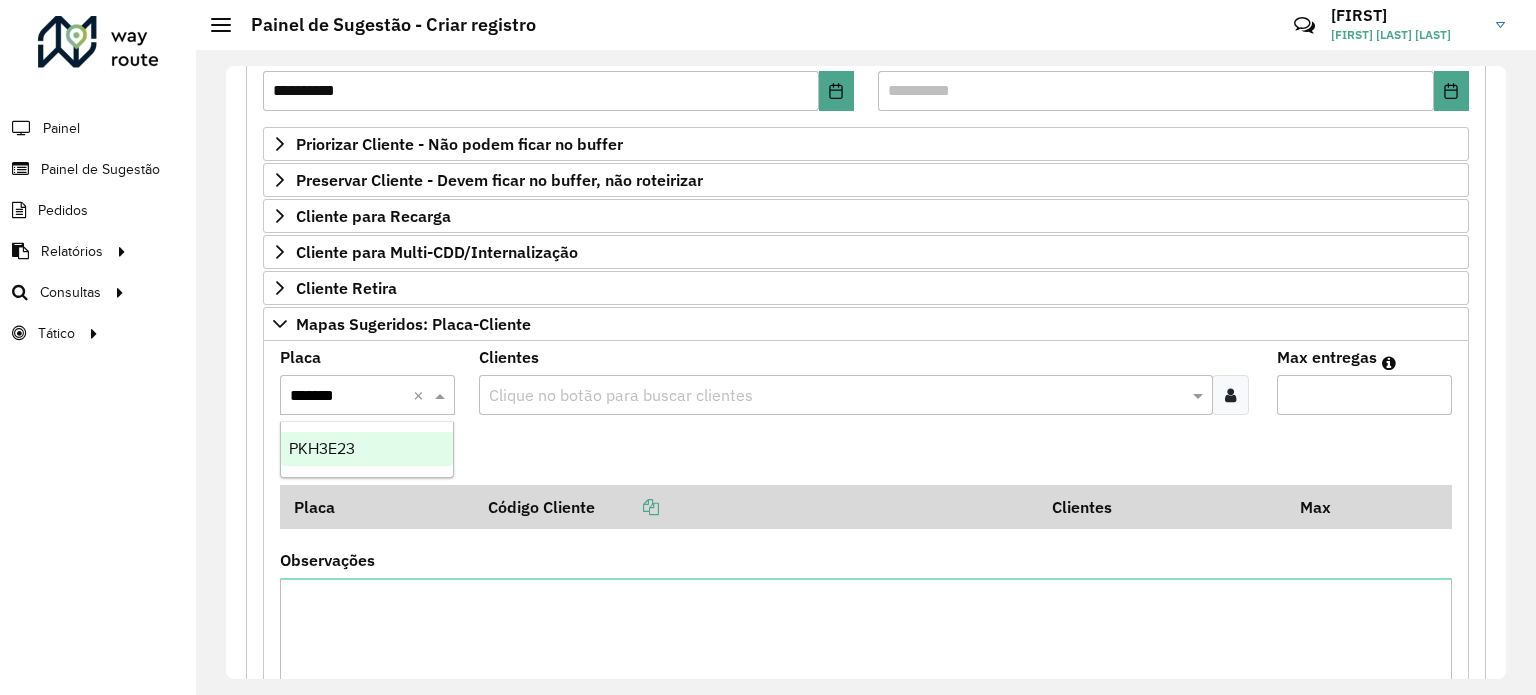 click on "PKH3E23" at bounding box center (322, 448) 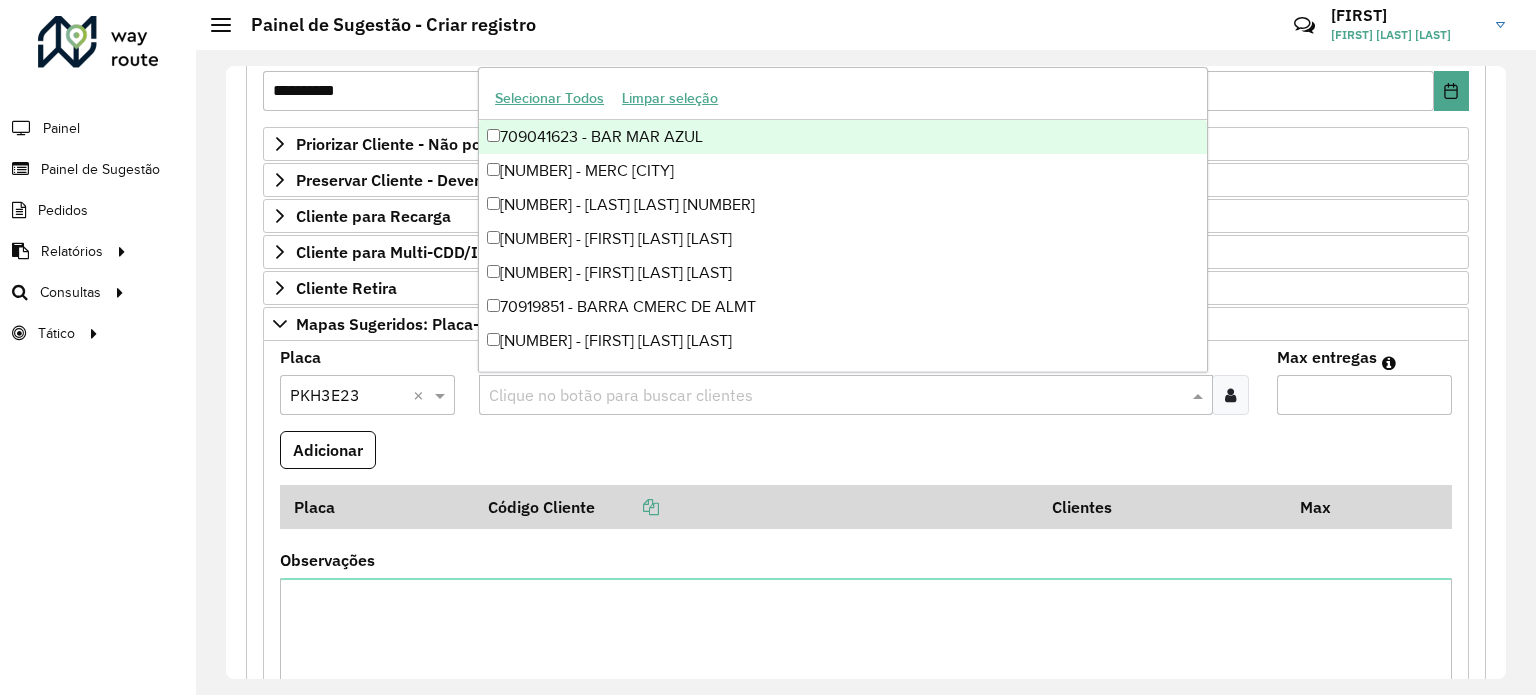 click at bounding box center (835, 396) 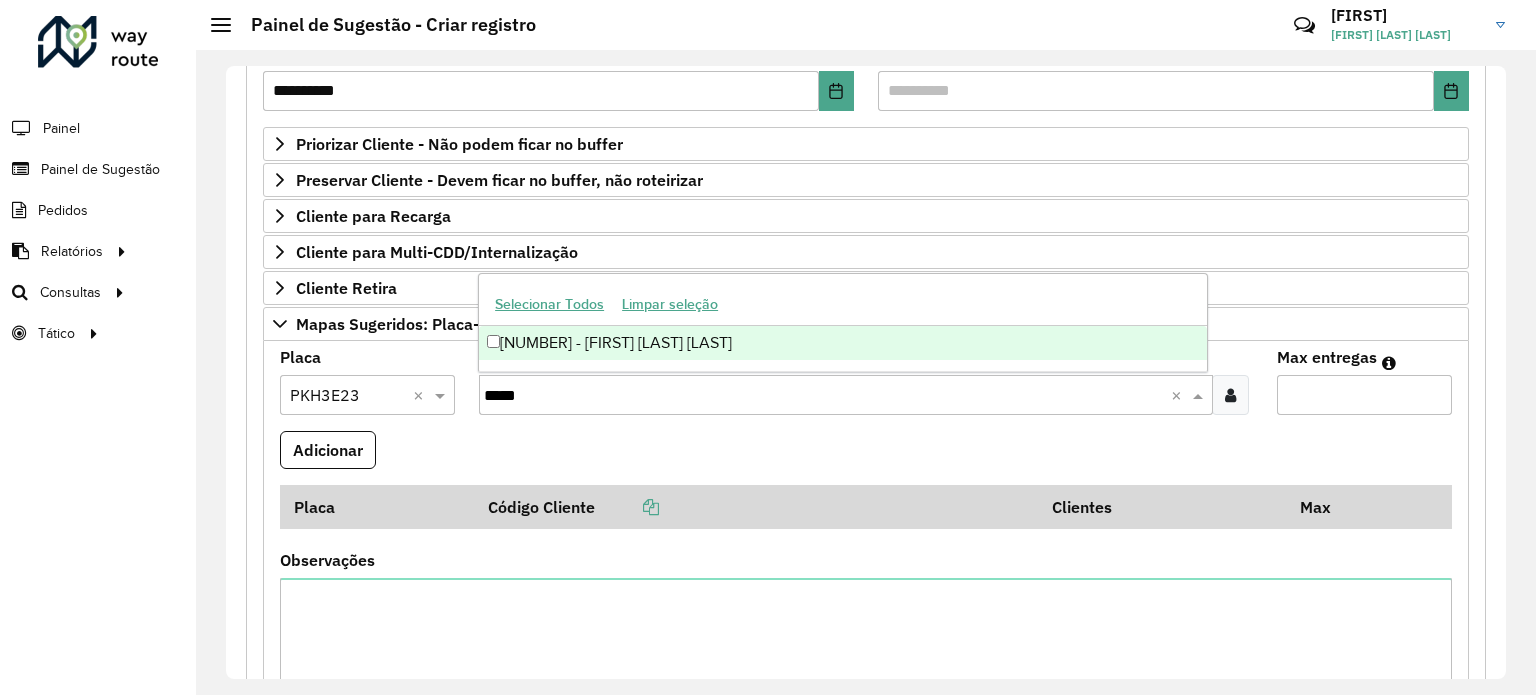 click on "[NUMBER] - [FIRST] [LAST] [LAST]" at bounding box center (843, 343) 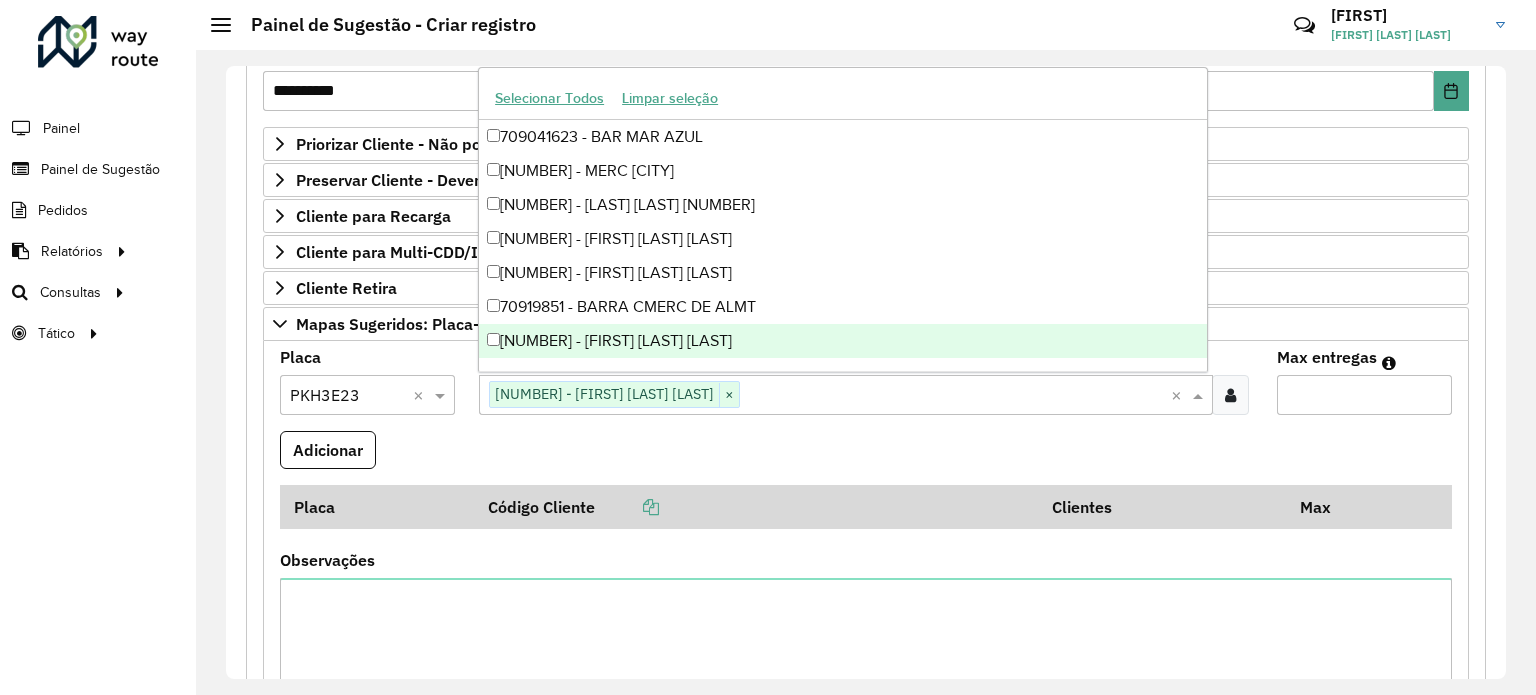 click on "Max entregas" at bounding box center [1364, 395] 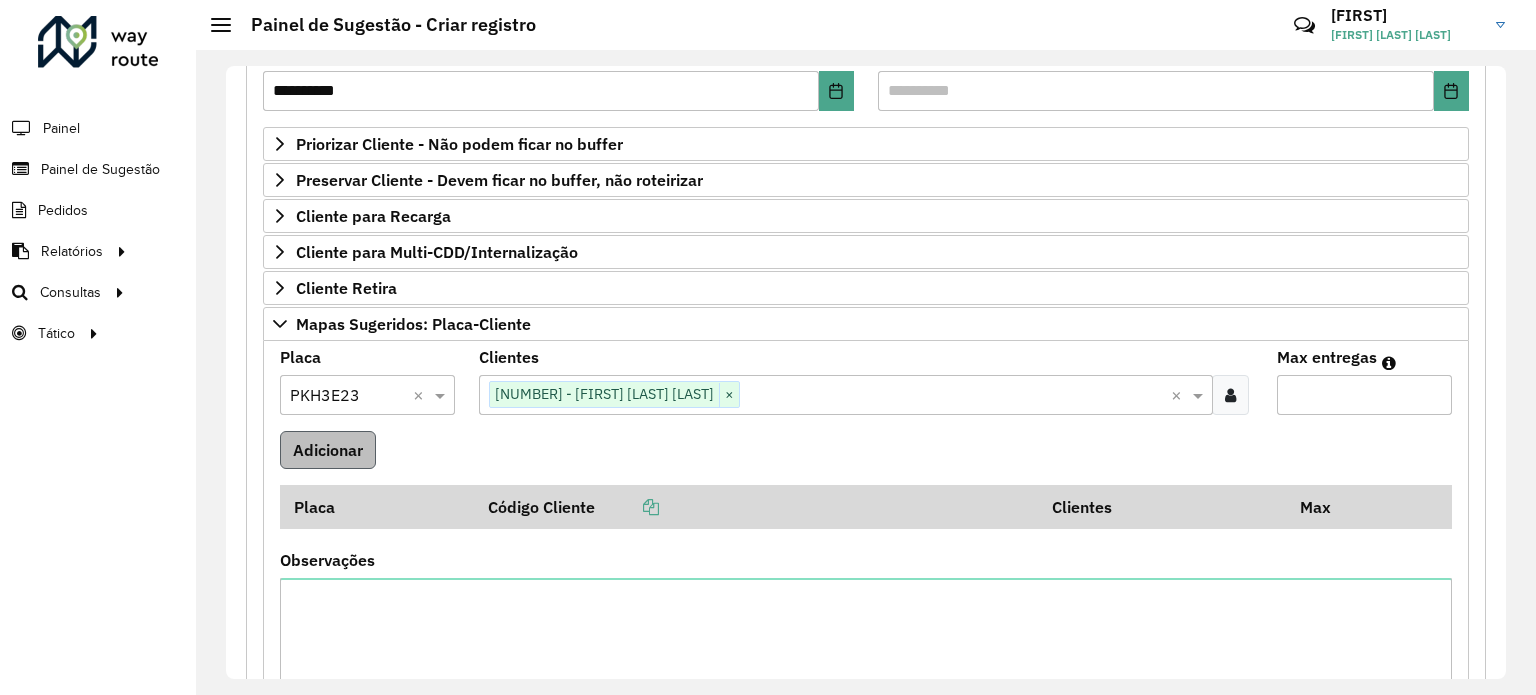 type on "*" 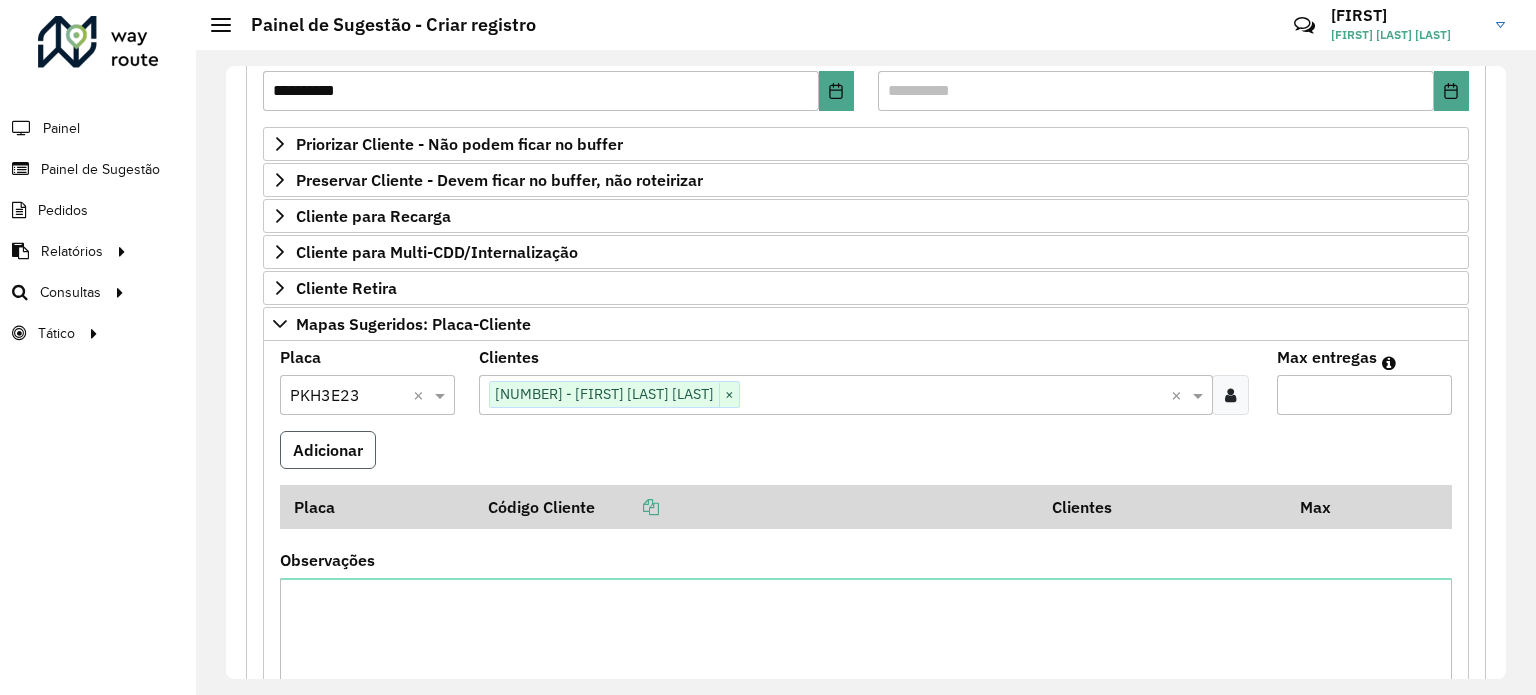 click on "Adicionar" at bounding box center [328, 450] 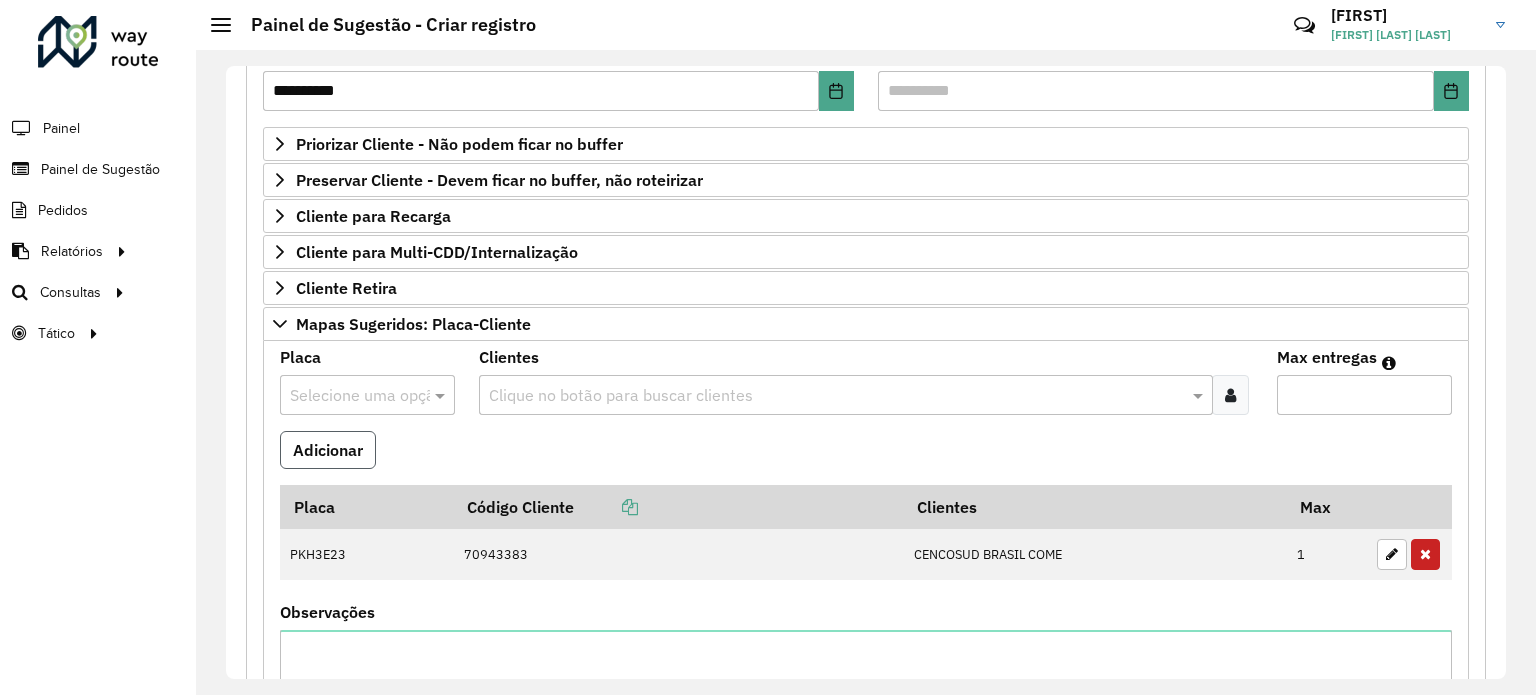 type 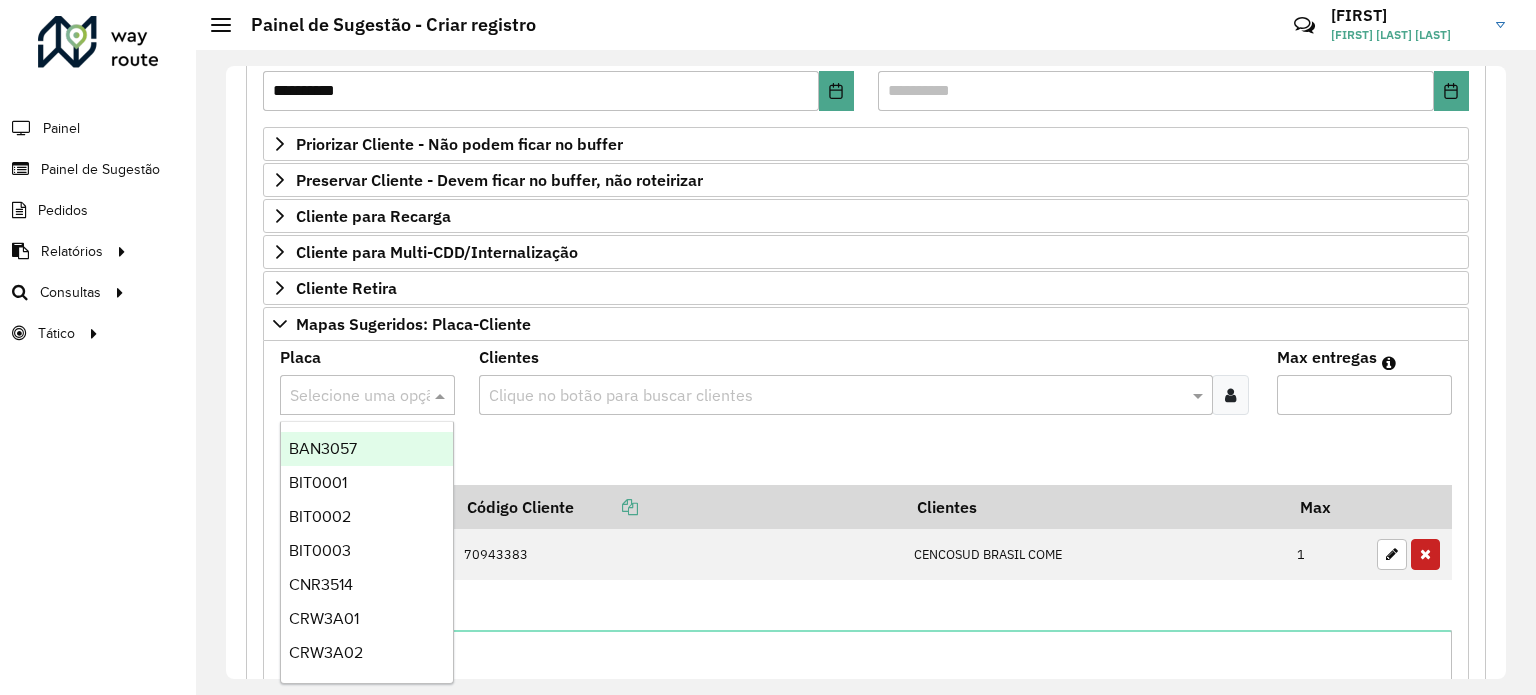 click at bounding box center (347, 396) 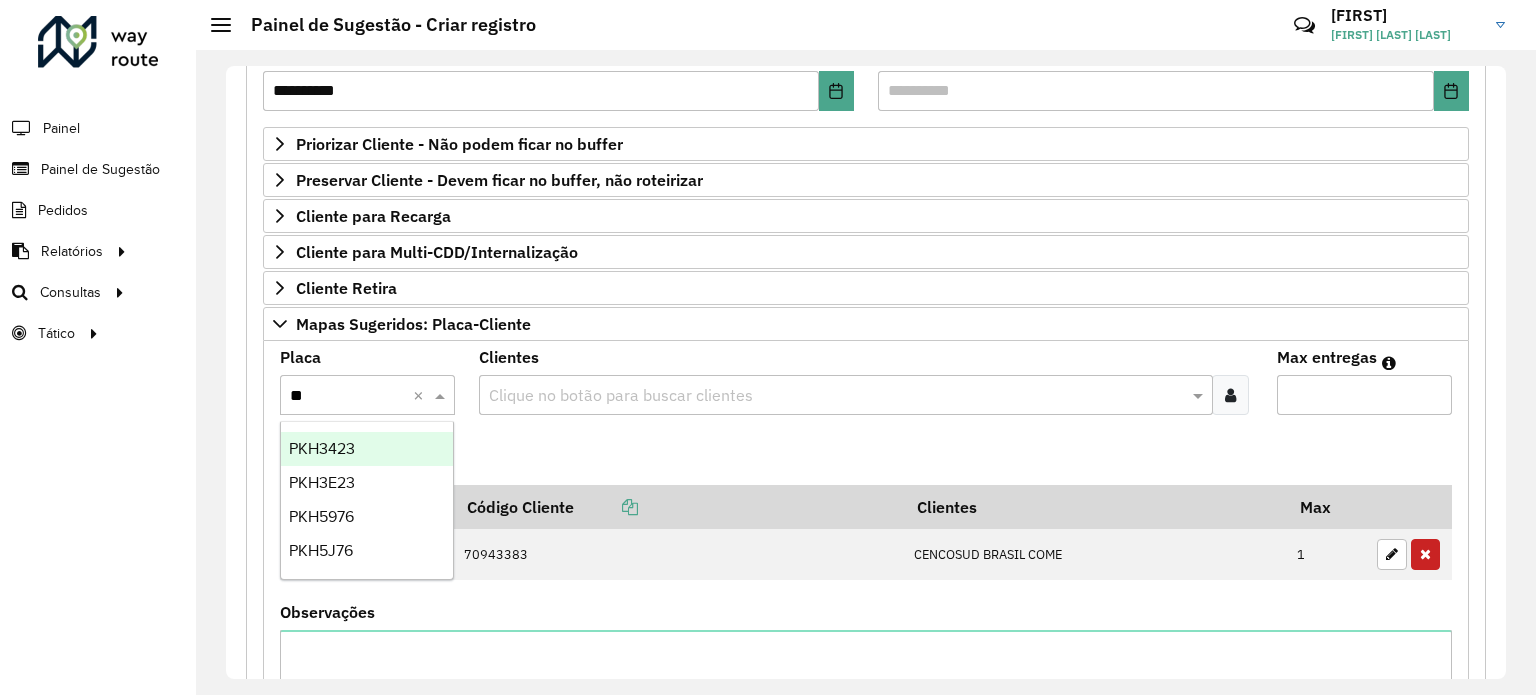 type on "***" 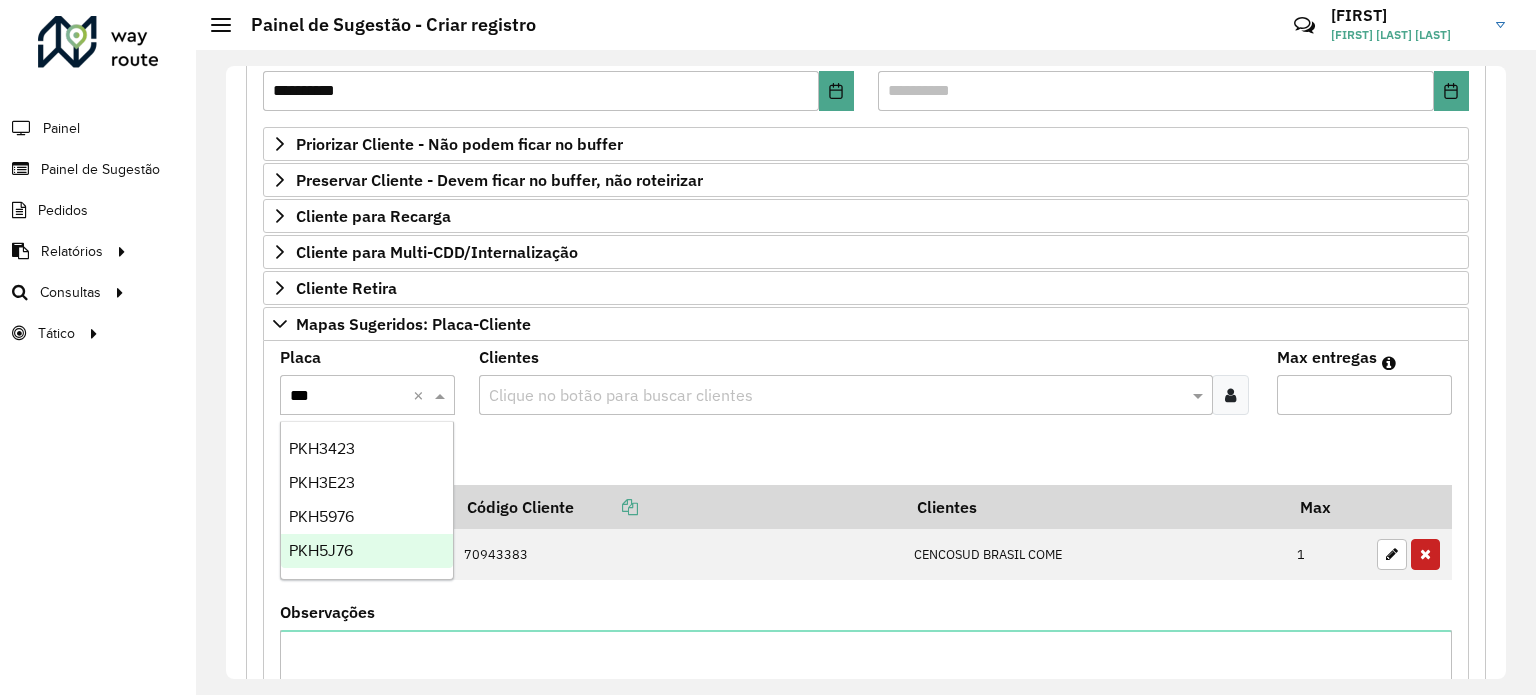 click on "PKH5J76" at bounding box center (321, 550) 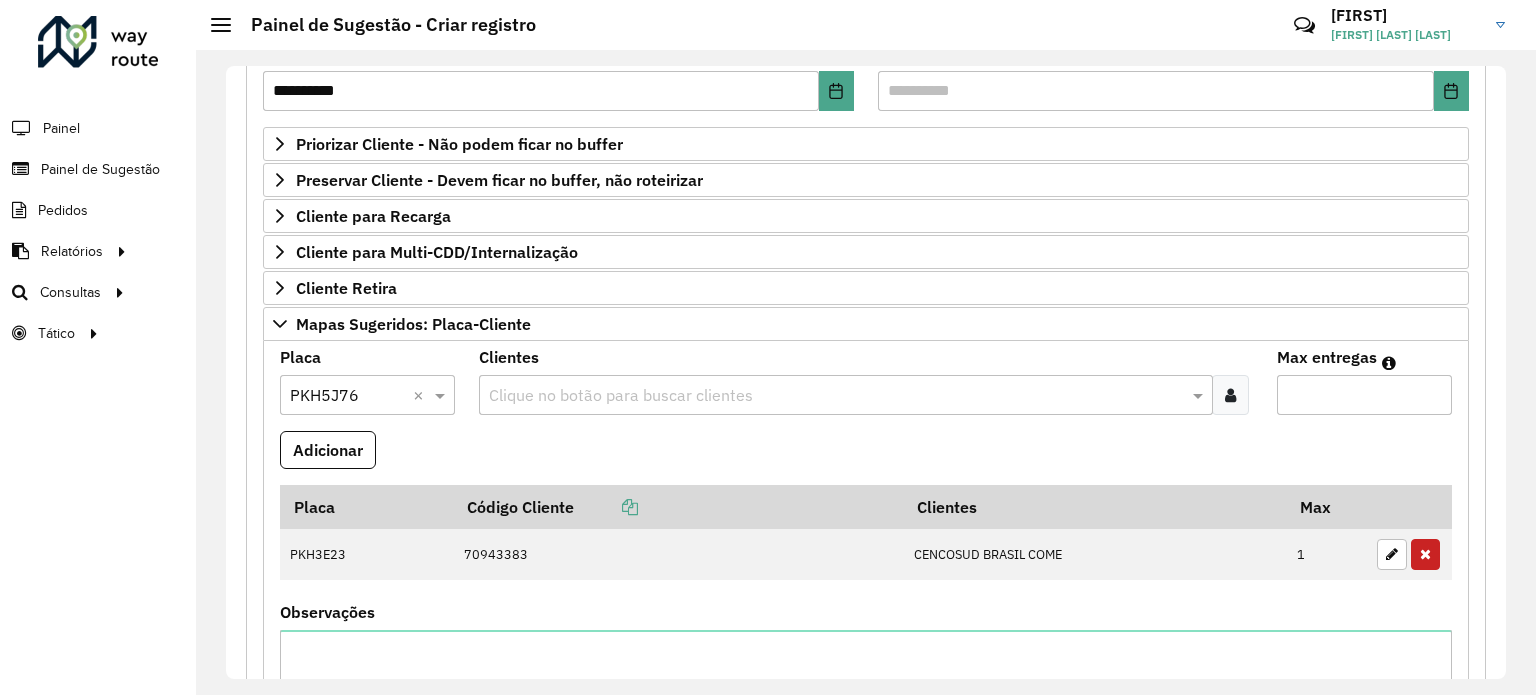 click at bounding box center (835, 396) 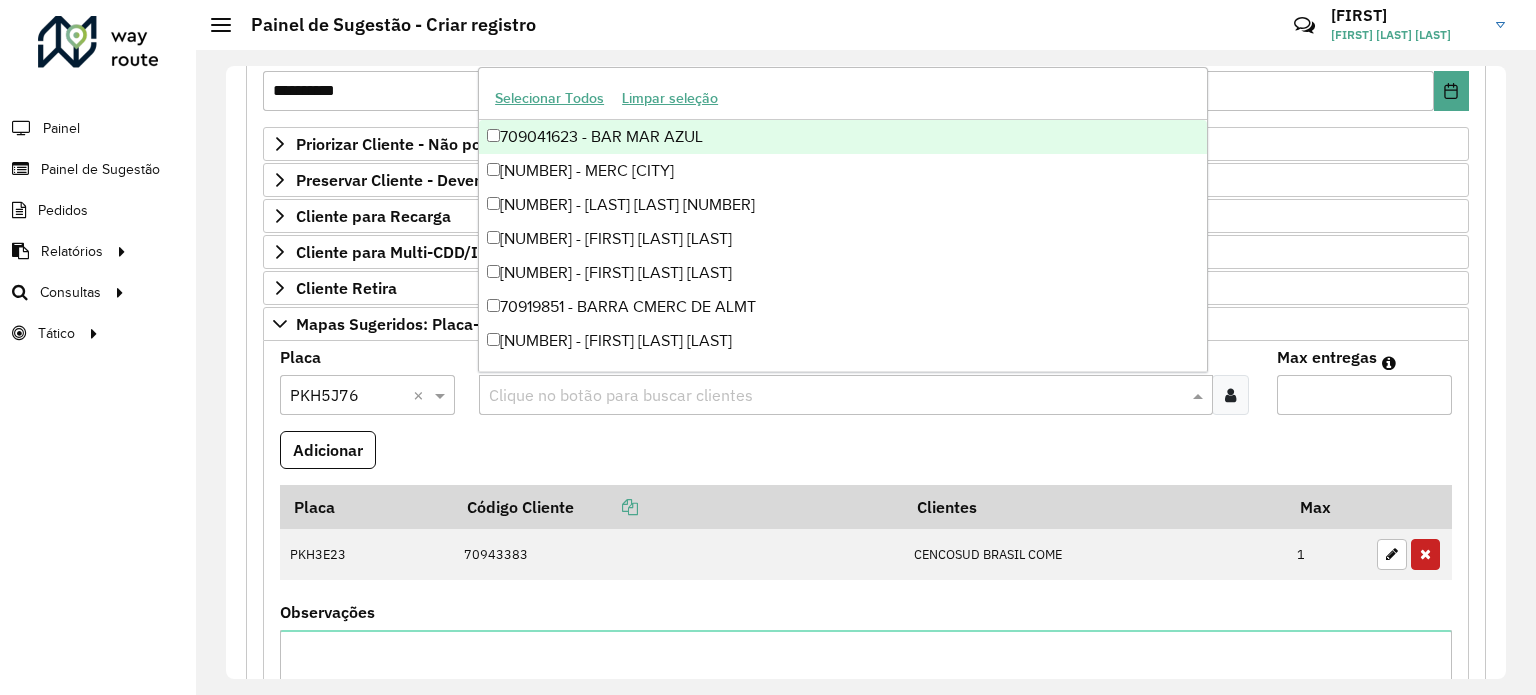 paste on "*****" 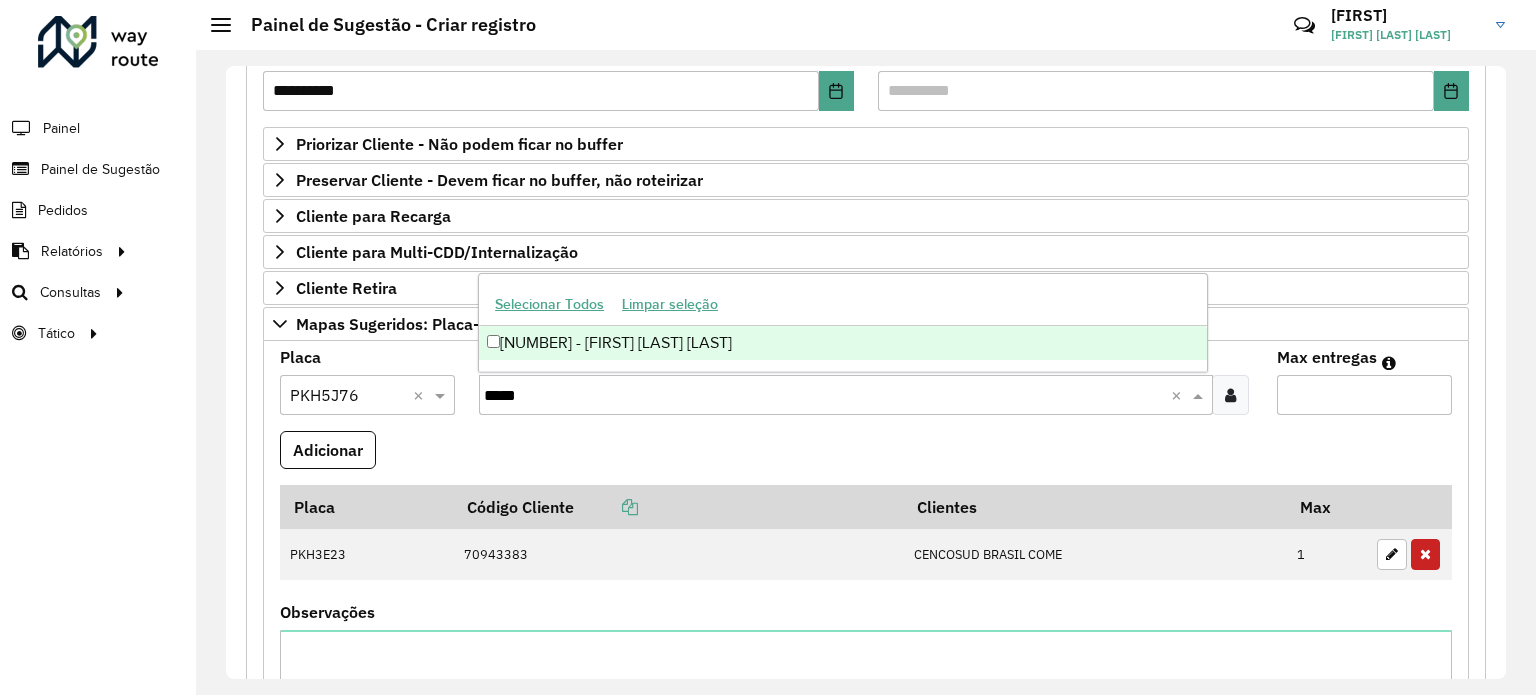 click on "[NUMBER] - [FIRST] [LAST] [LAST]" at bounding box center (843, 343) 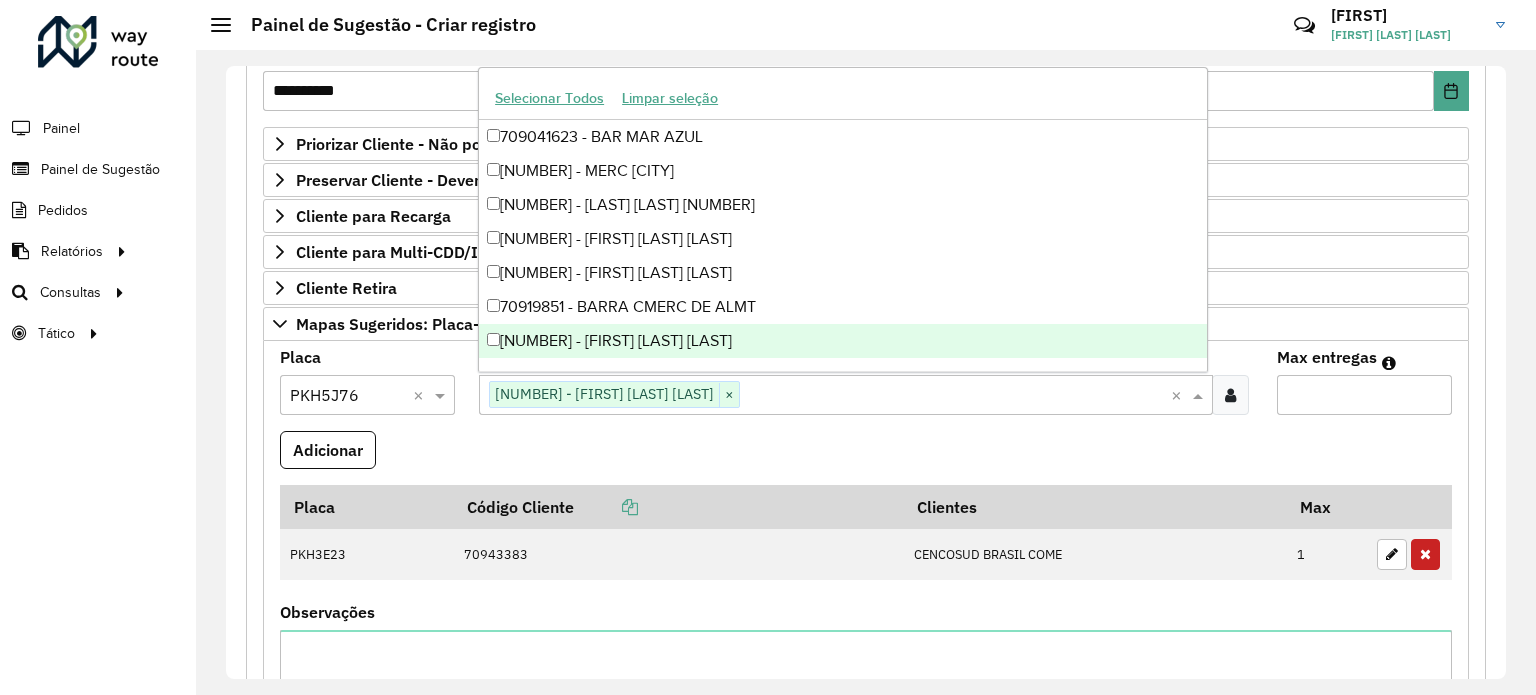 click on "Max entregas" at bounding box center (1364, 395) 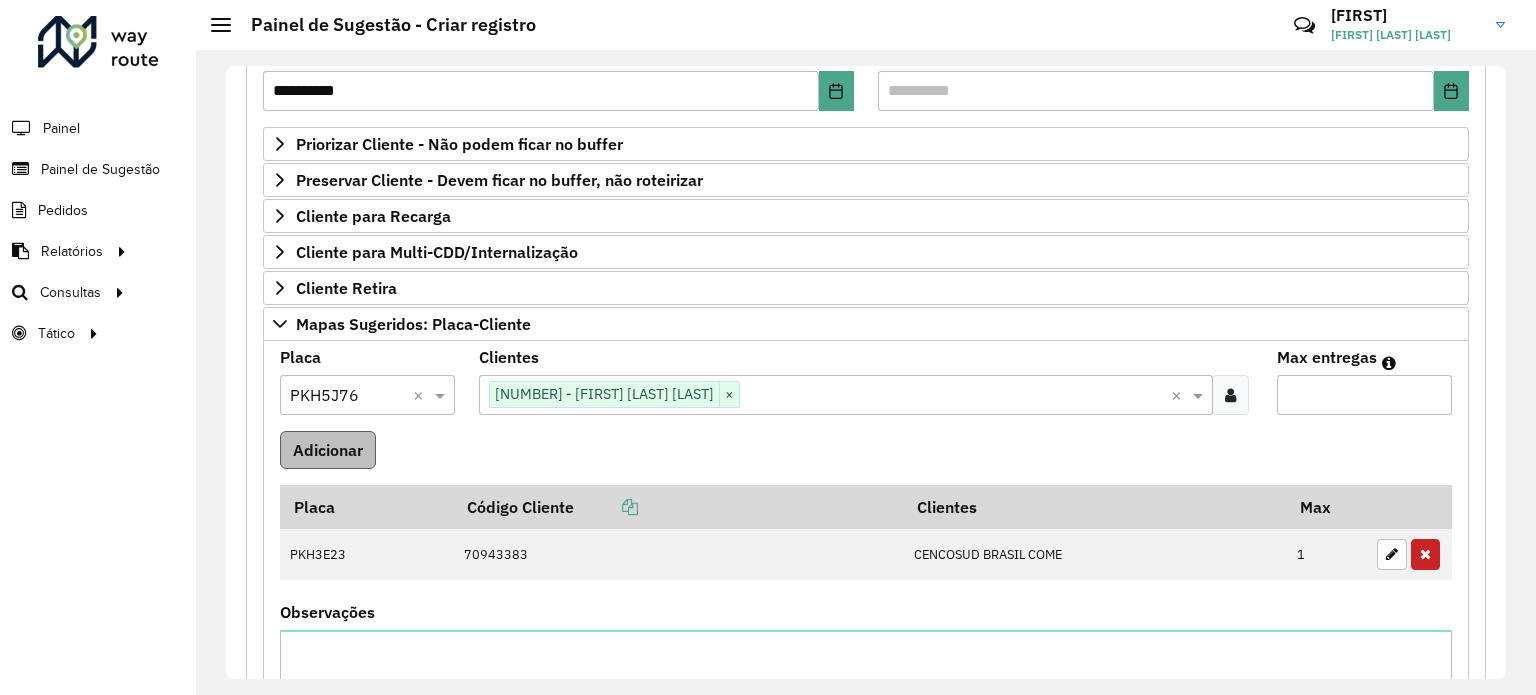 type on "*" 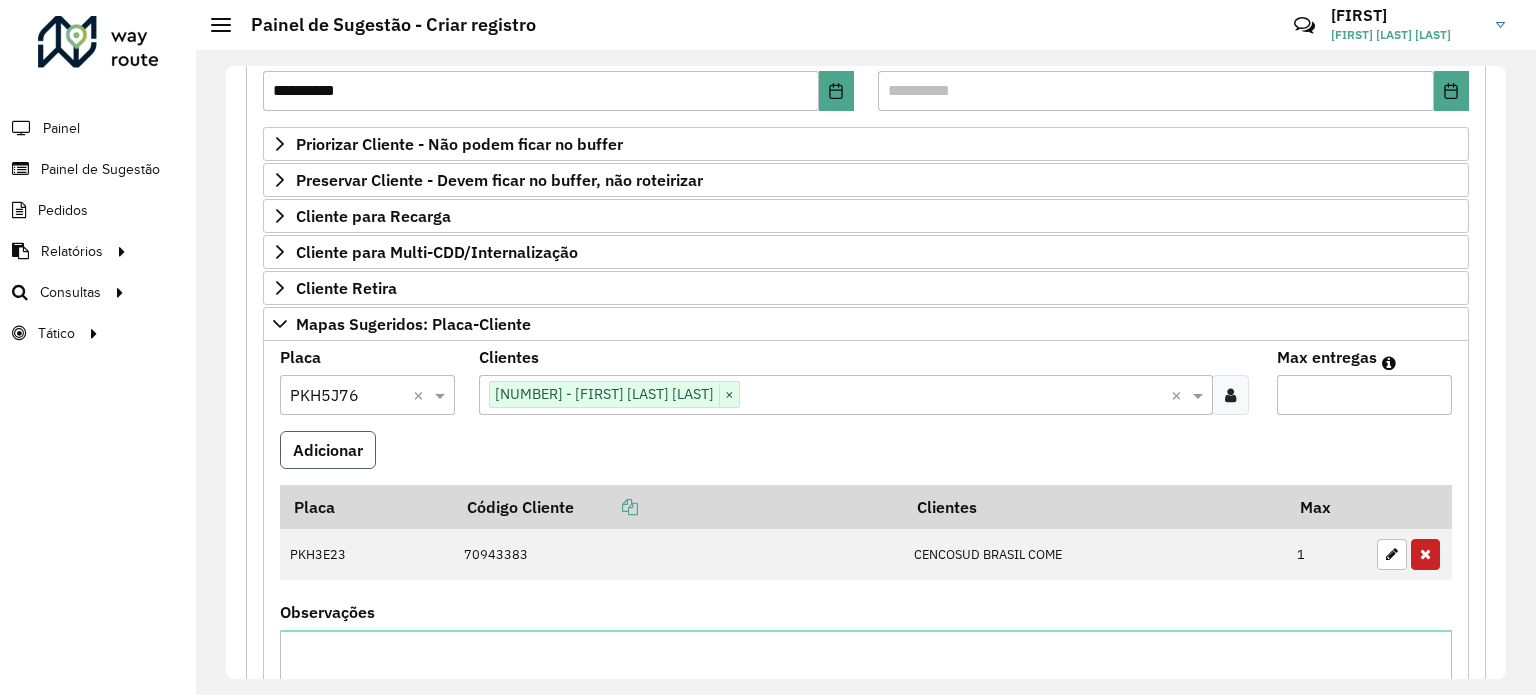 click on "Adicionar" at bounding box center [328, 450] 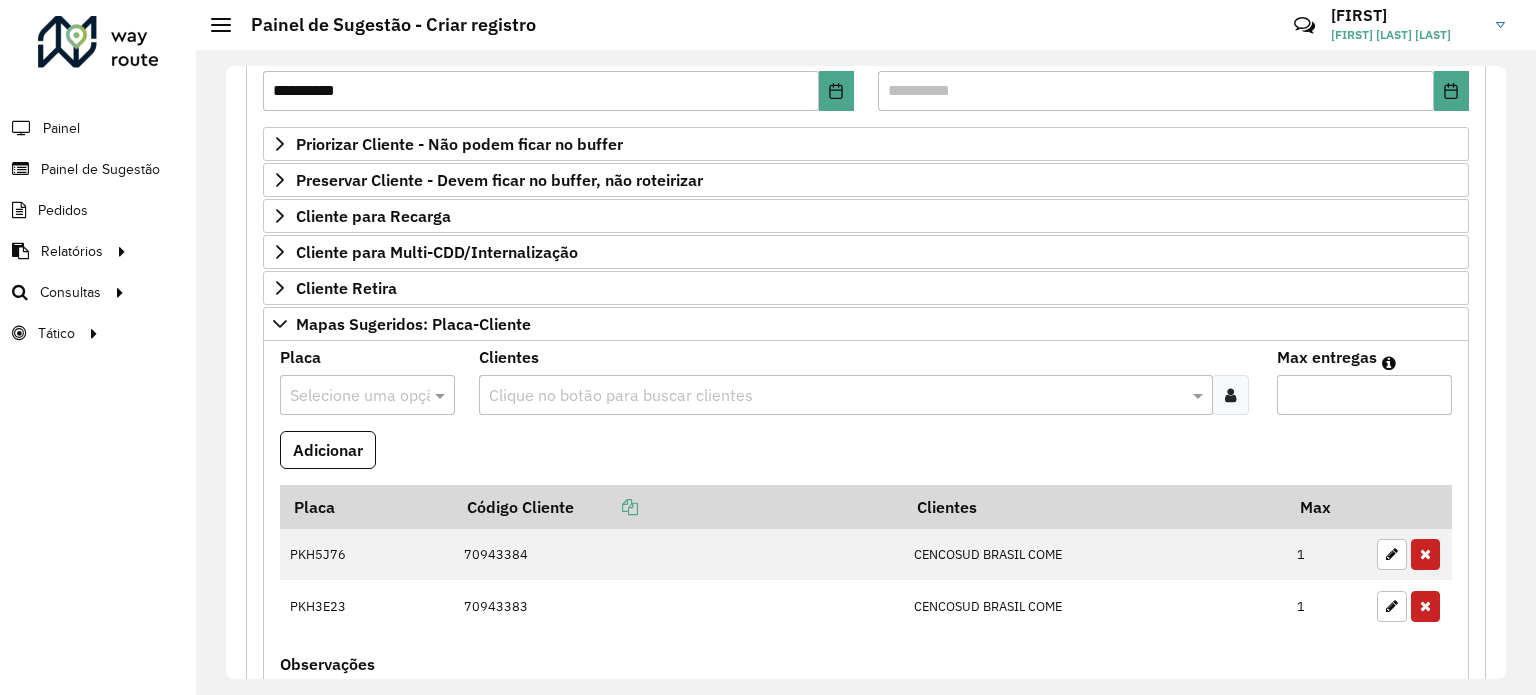 click at bounding box center [347, 396] 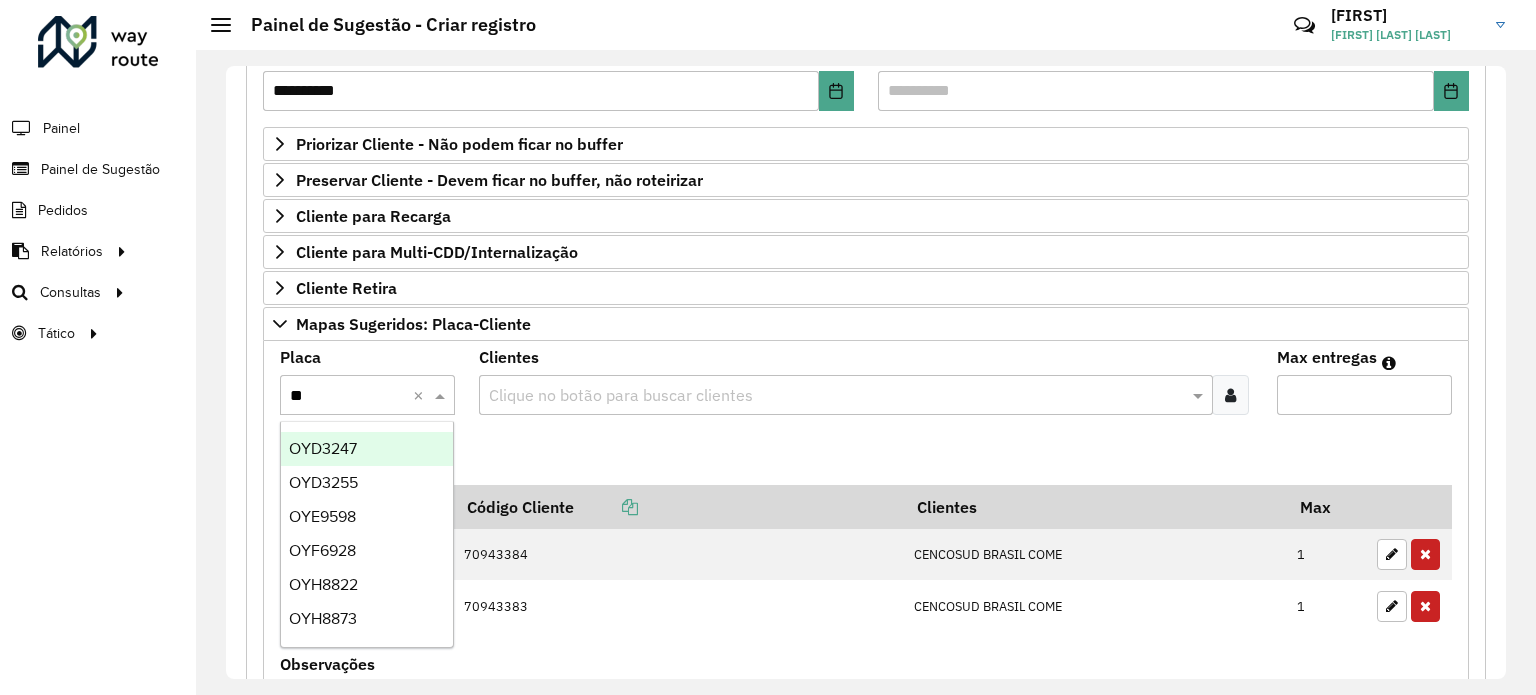 type on "***" 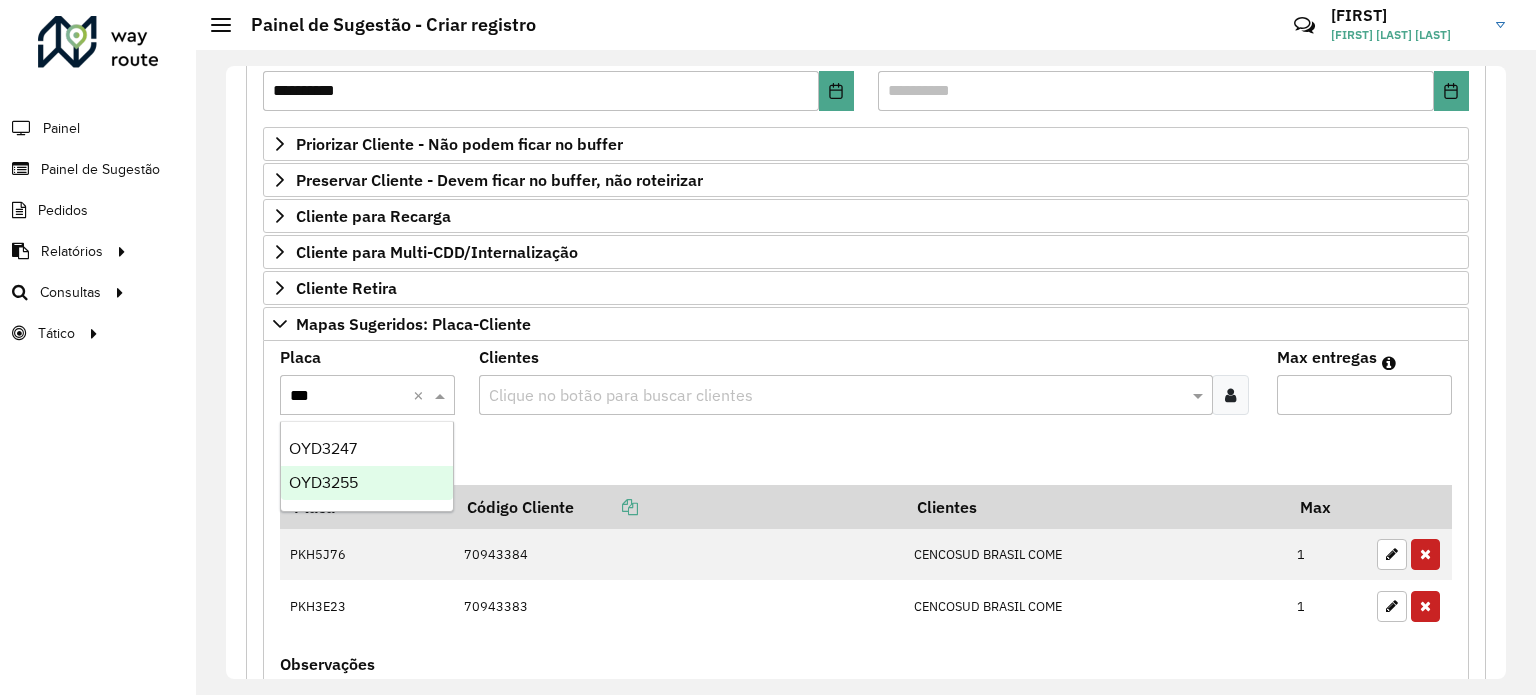 click on "OYD3255" at bounding box center (367, 483) 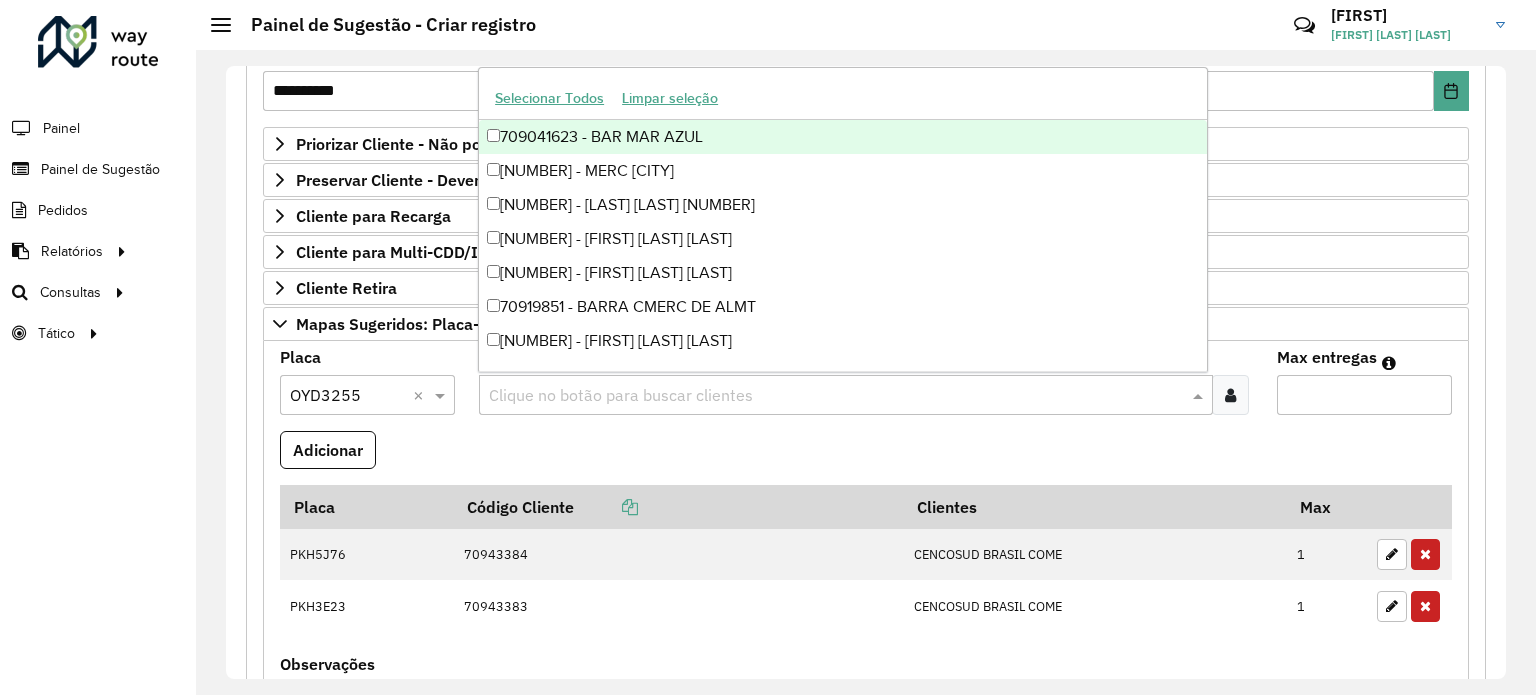 click at bounding box center [835, 396] 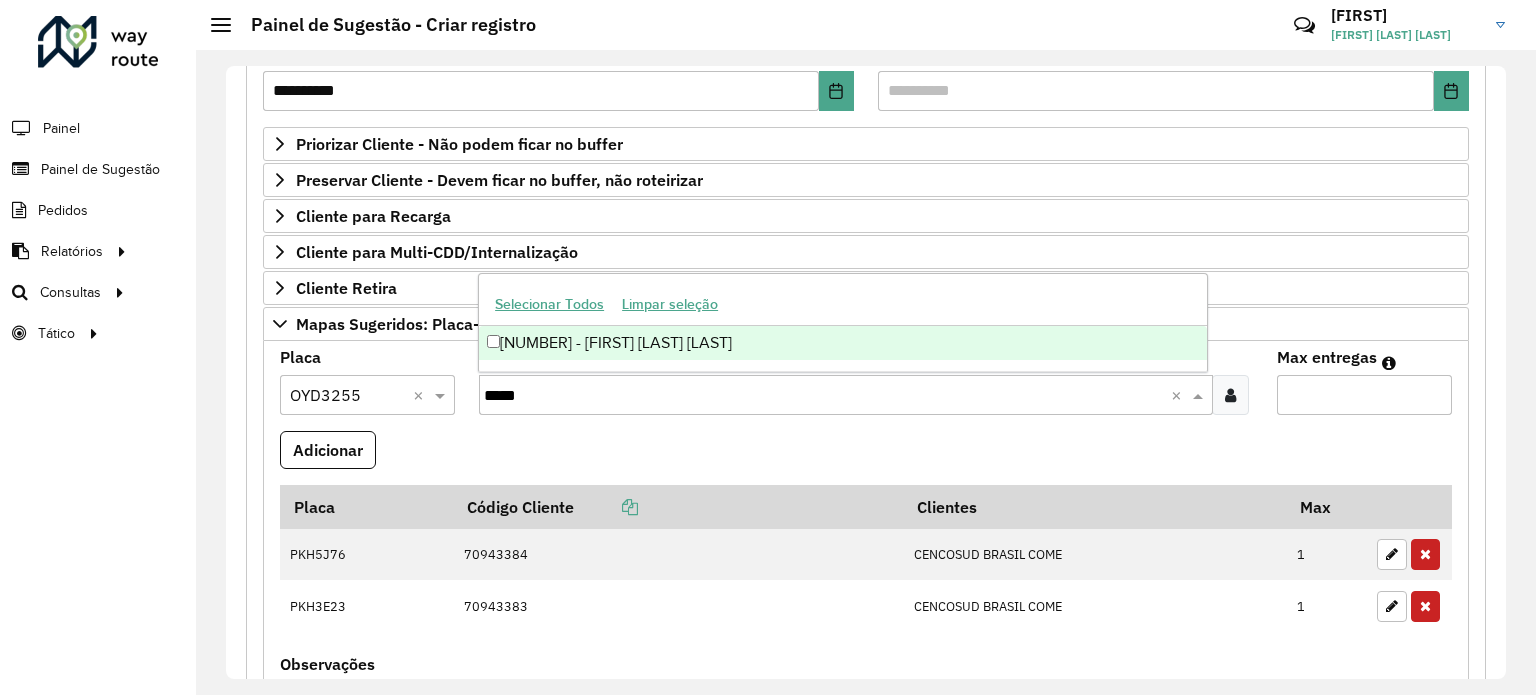 click on "[NUMBER] - [FIRST] [LAST] [LAST]" at bounding box center [843, 343] 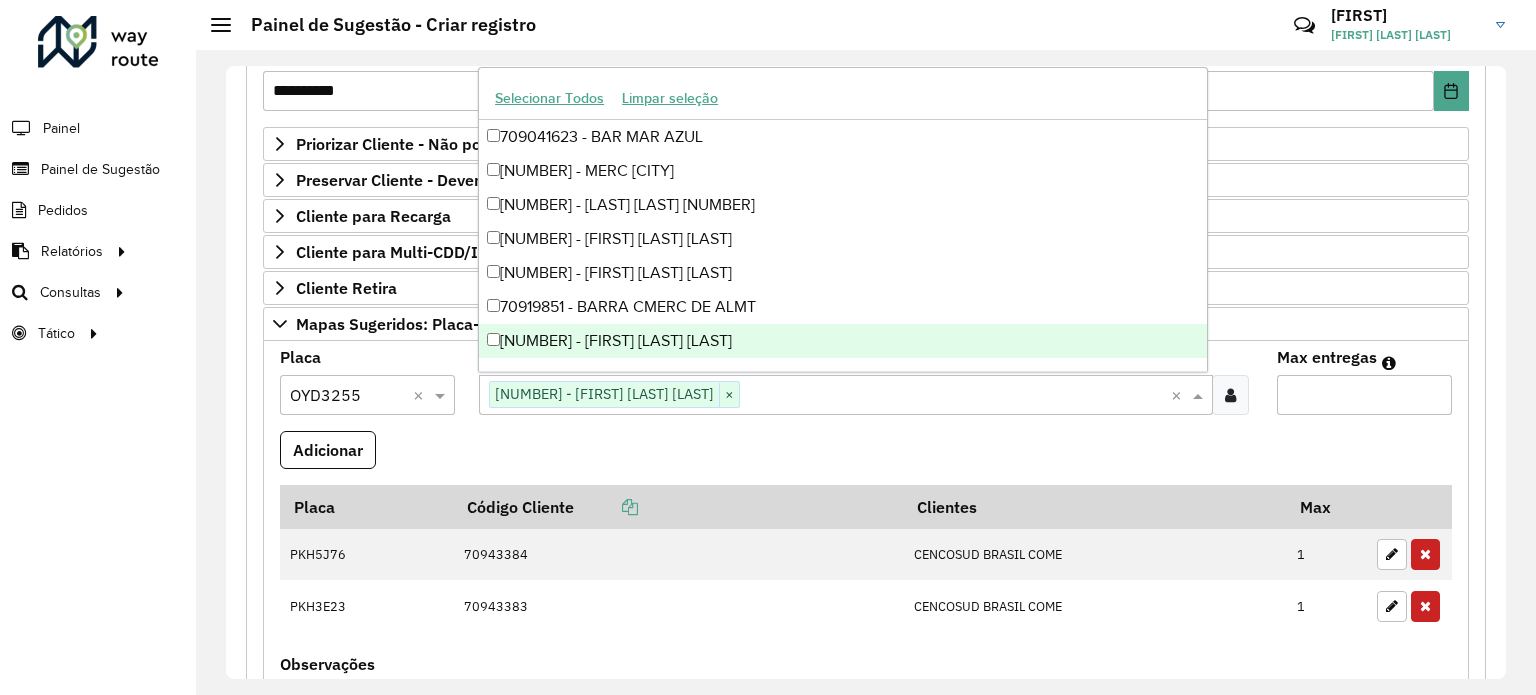 click on "Max entregas" at bounding box center (1364, 395) 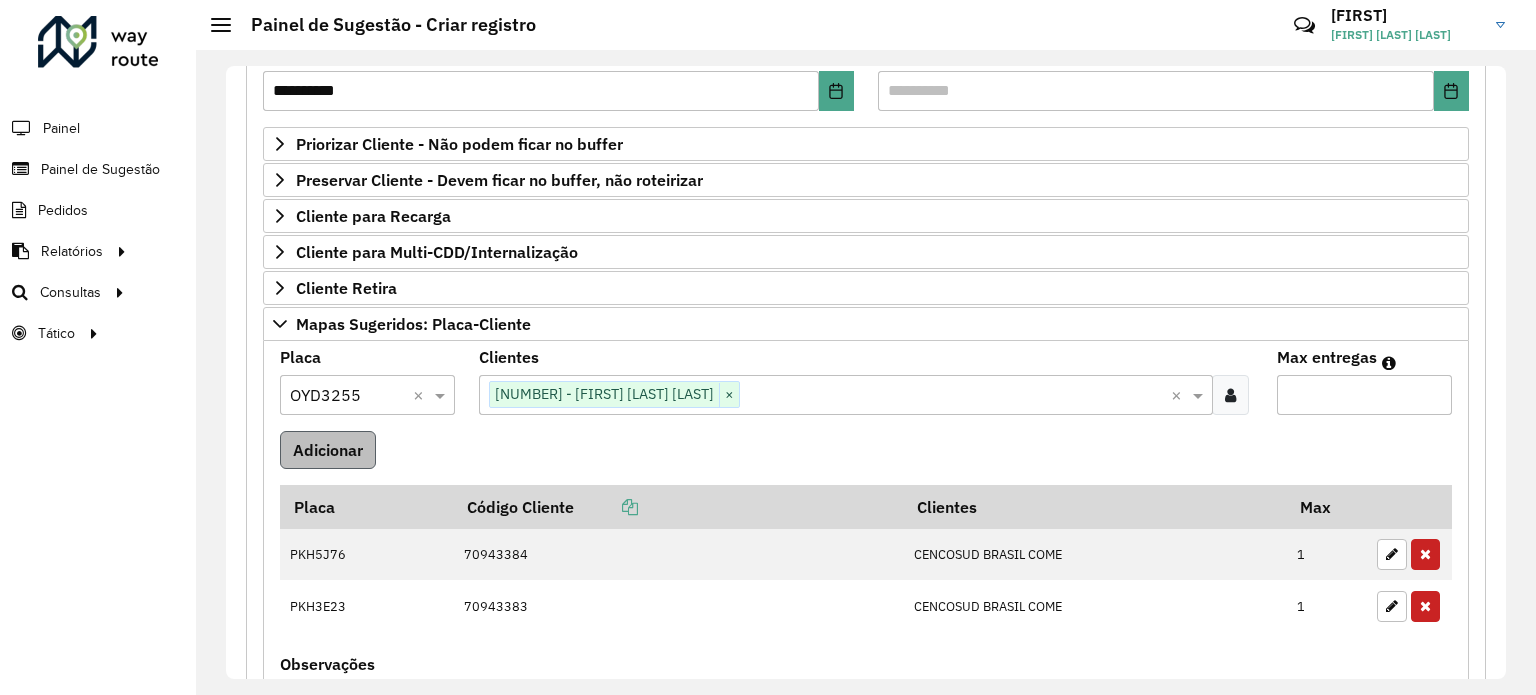 type on "*" 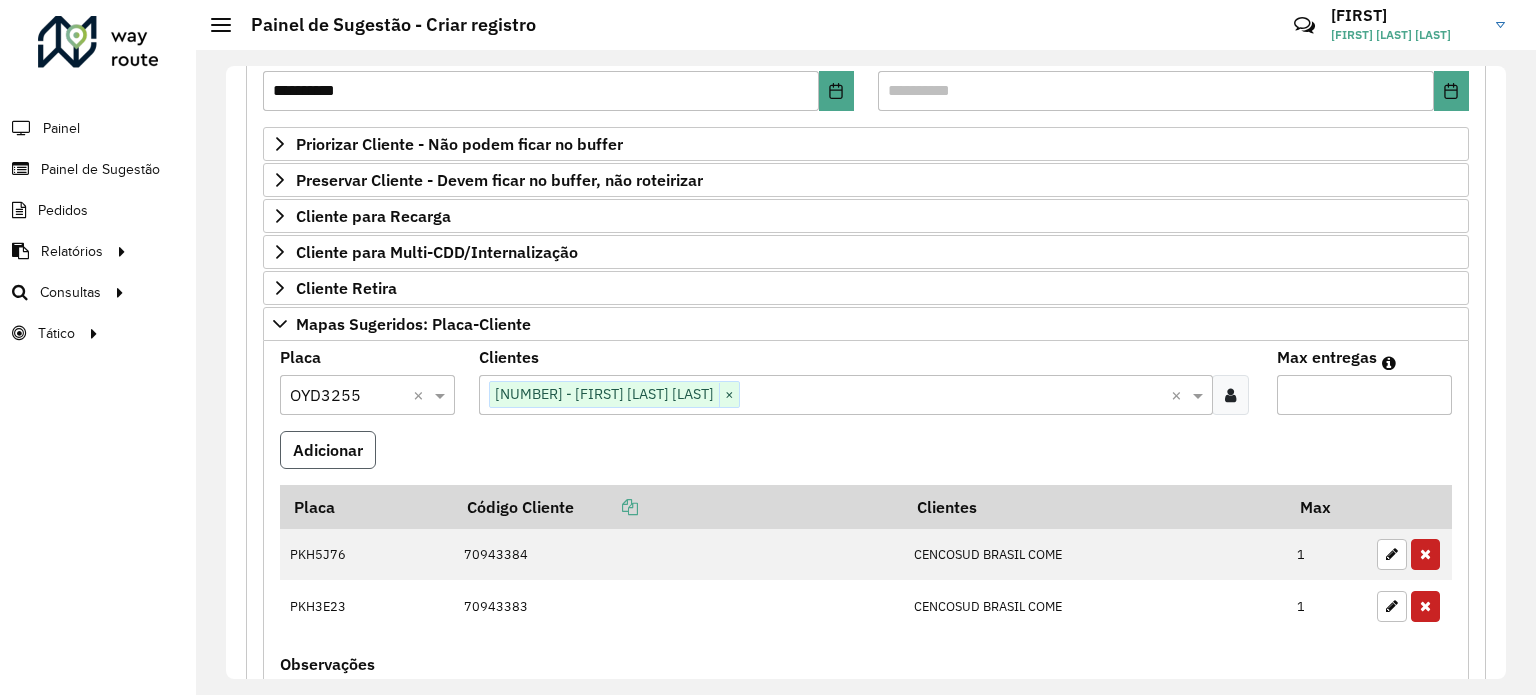 click on "Adicionar" at bounding box center (328, 450) 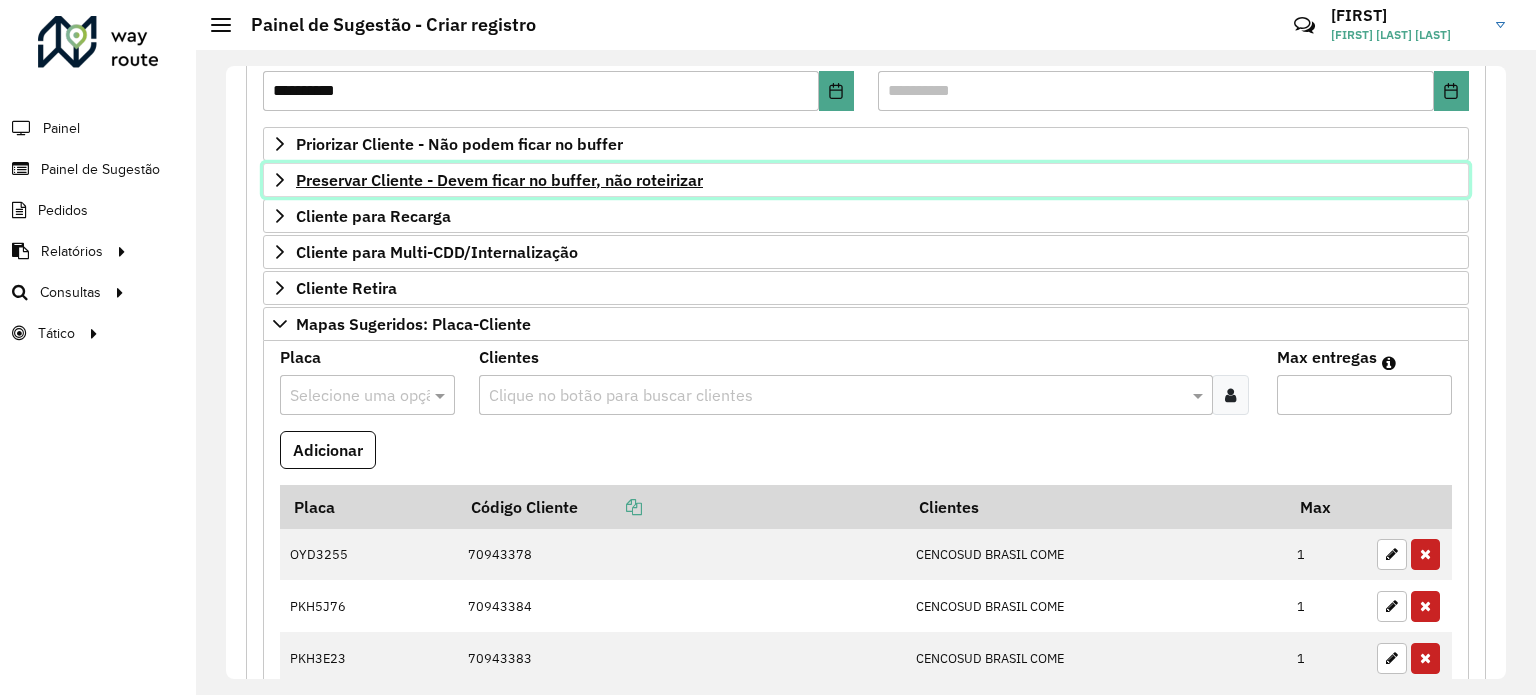 click on "Preservar Cliente - Devem ficar no buffer, não roteirizar" at bounding box center [499, 180] 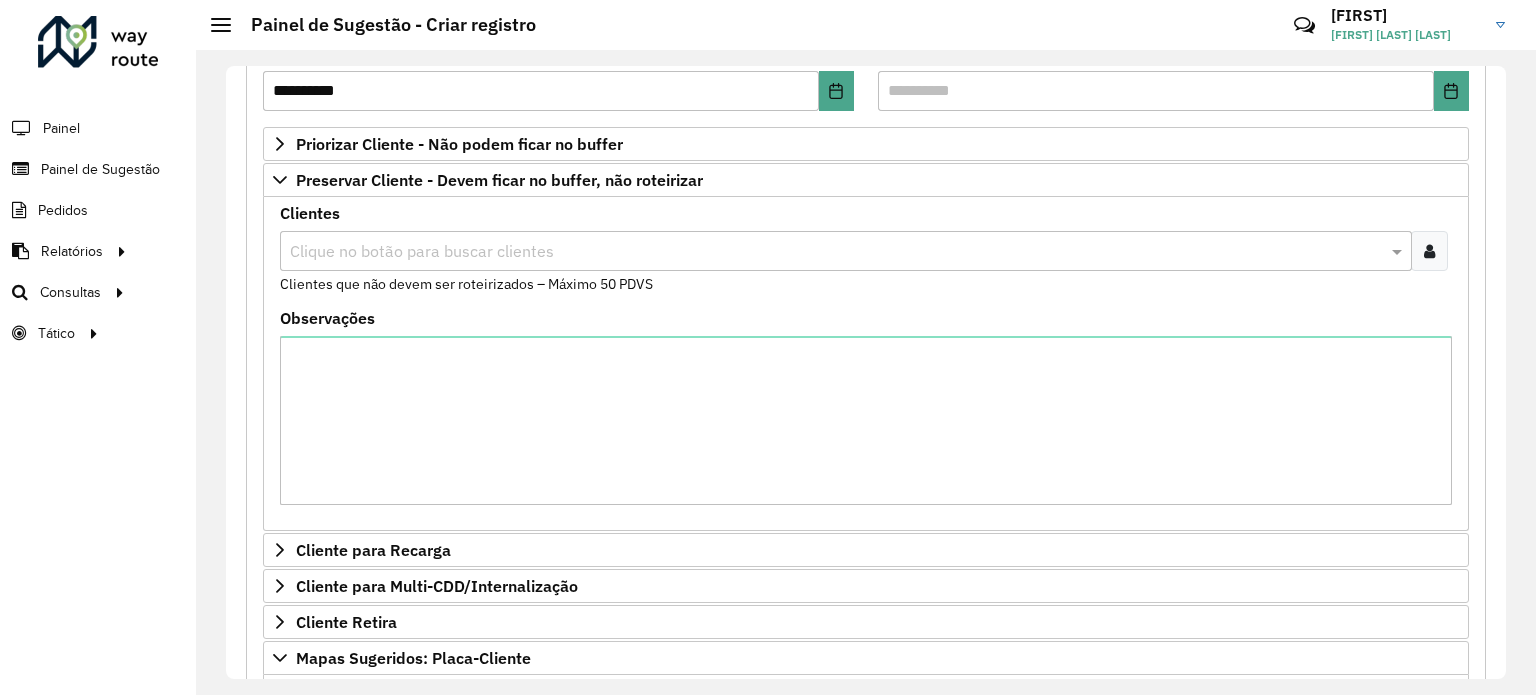 click on "Clique no botão para buscar clientes" at bounding box center [846, 251] 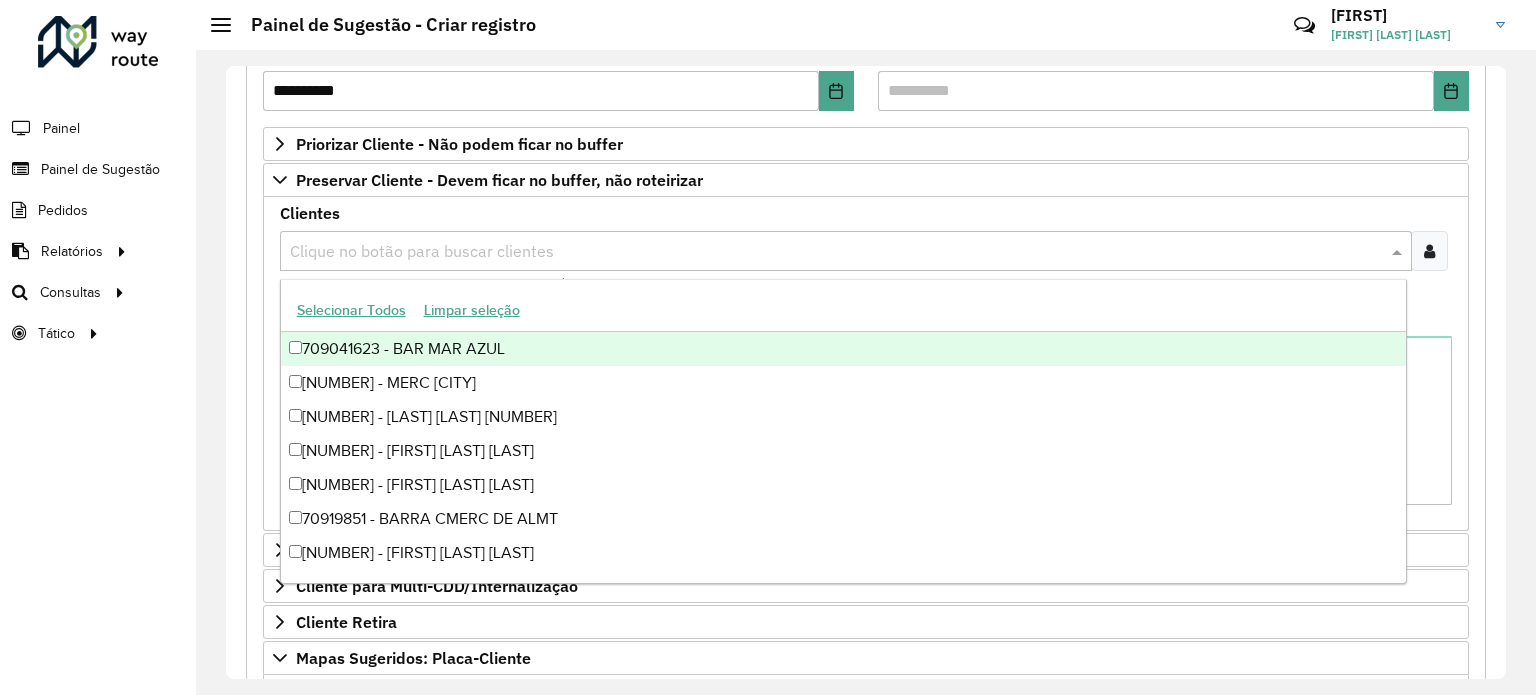 paste on "*****" 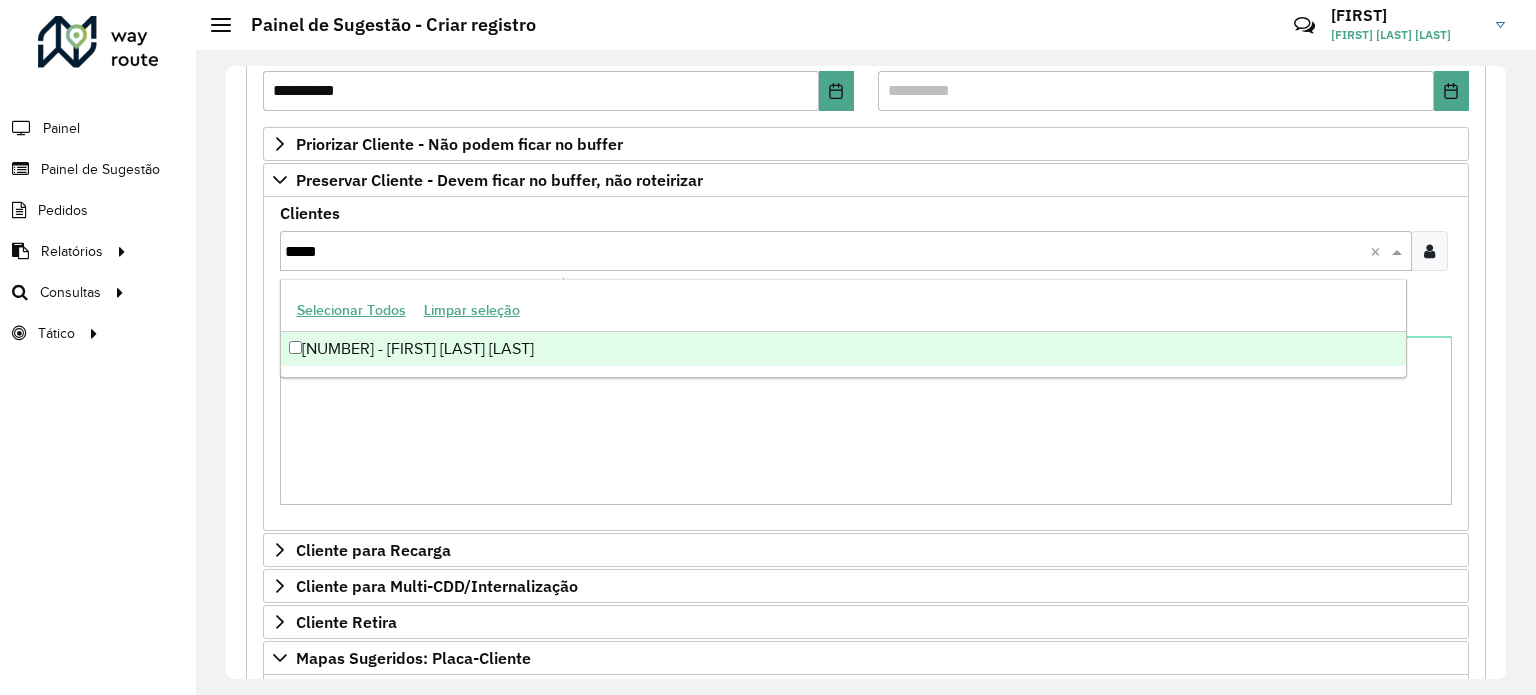 click on "[NUMBER] - [FIRST] [LAST] [LAST]" at bounding box center [843, 349] 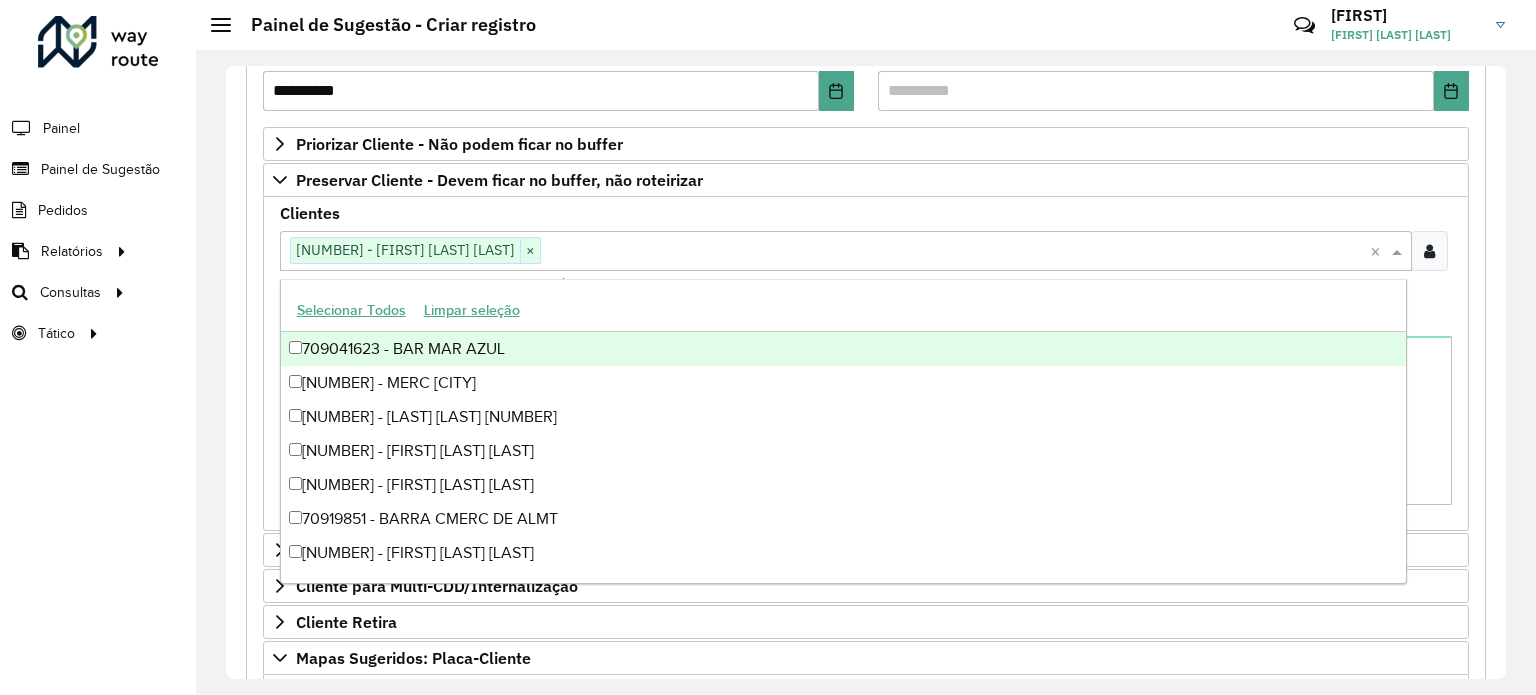 click on "Clientes  Clique no botão para buscar clientes [NUMBER] - [FIRST] [LAST] [LAST] × × Clientes que não devem ser roteirizados – Máximo 50 PDVS" at bounding box center (866, 258) 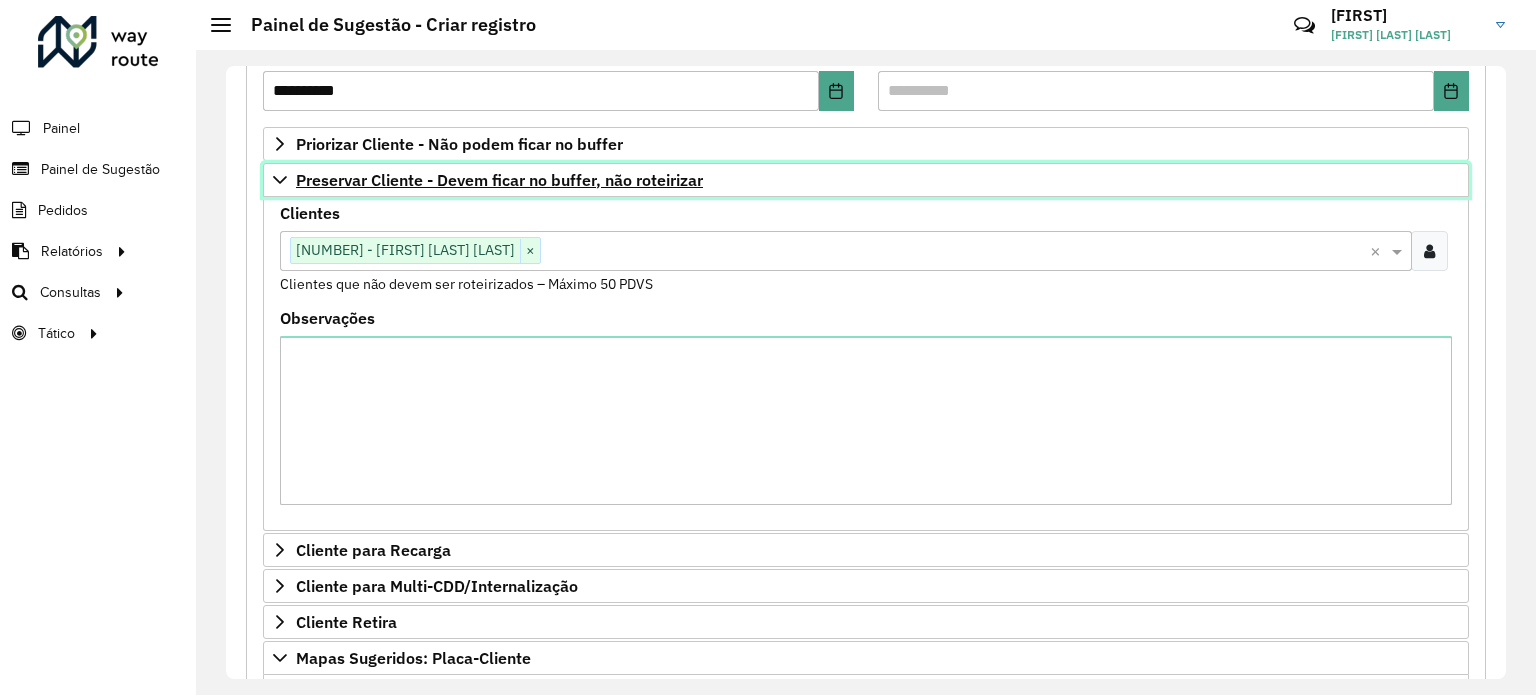 click on "Preservar Cliente - Devem ficar no buffer, não roteirizar" at bounding box center [499, 180] 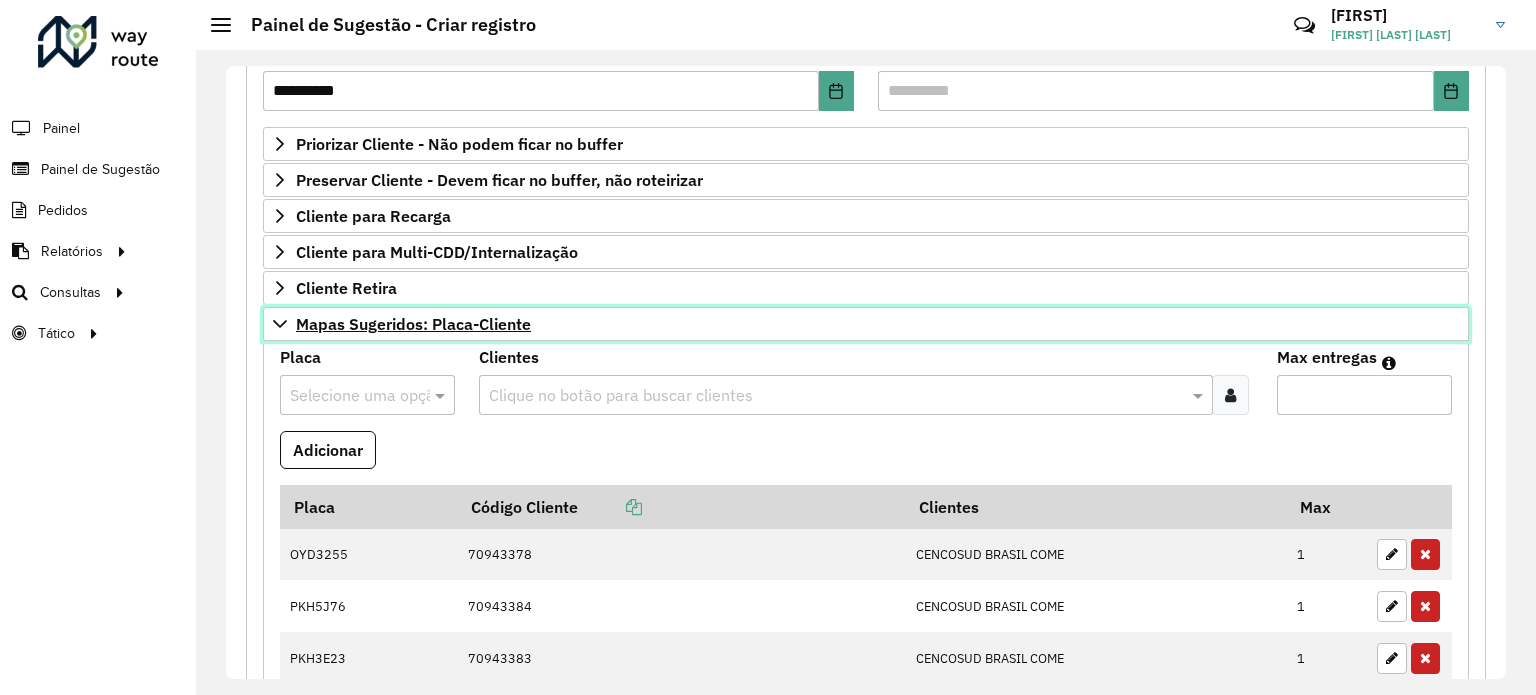 click on "Mapas Sugeridos: Placa-Cliente" at bounding box center [413, 324] 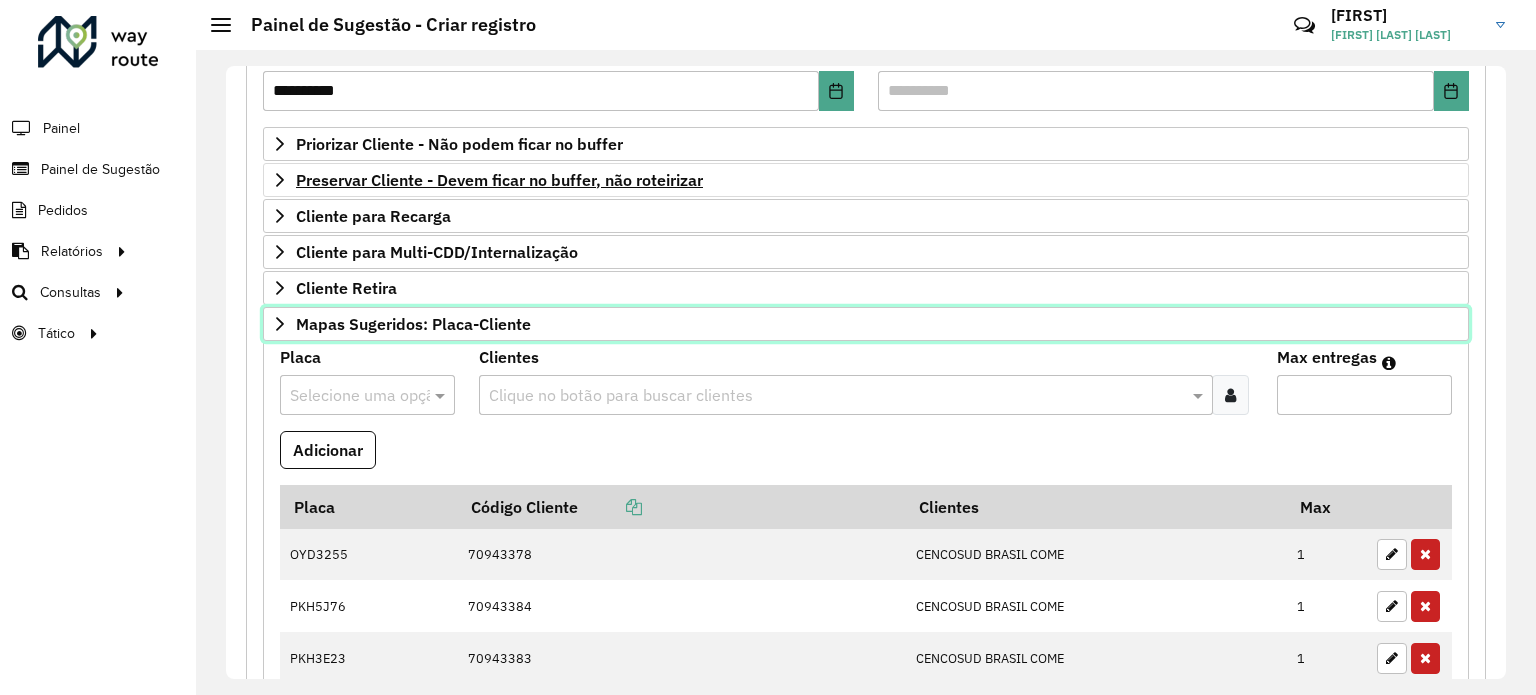 scroll, scrollTop: 294, scrollLeft: 0, axis: vertical 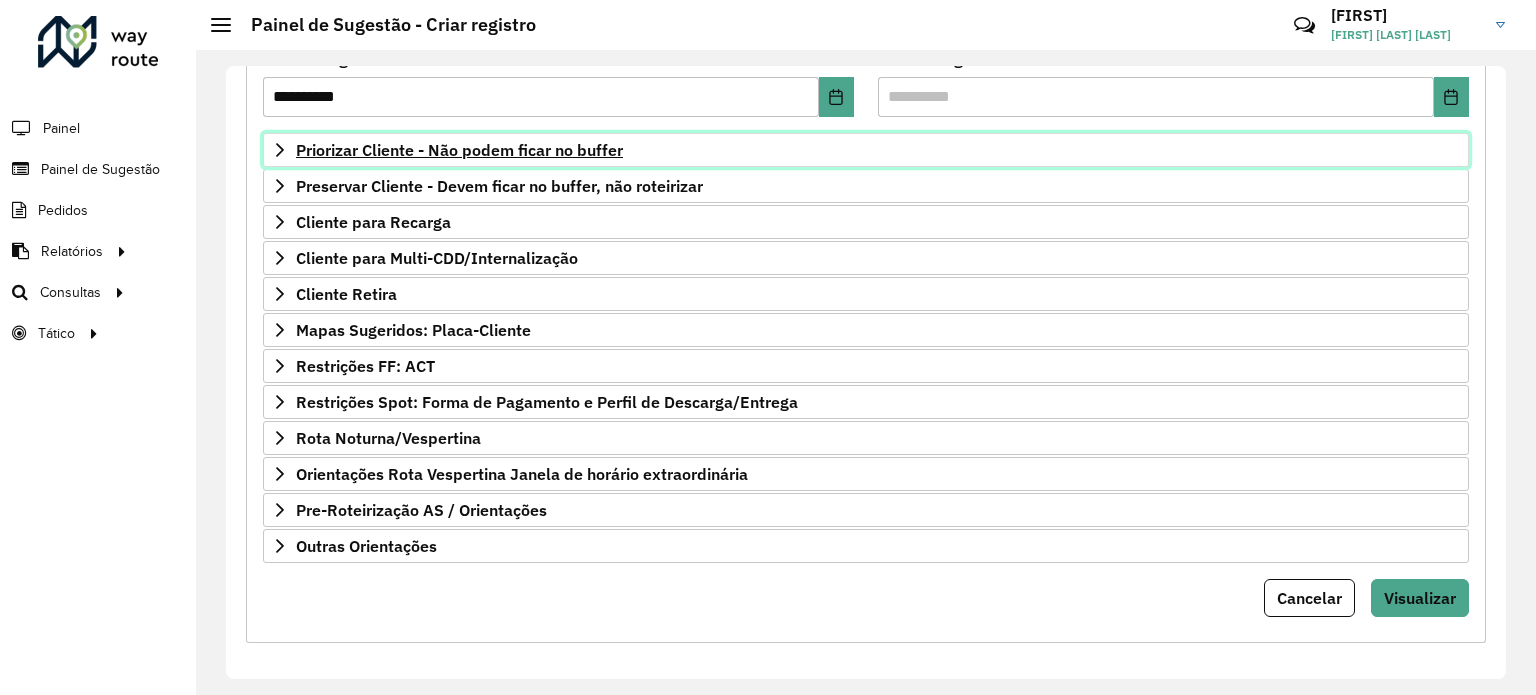 click on "Priorizar Cliente - Não podem ficar no buffer" at bounding box center [459, 150] 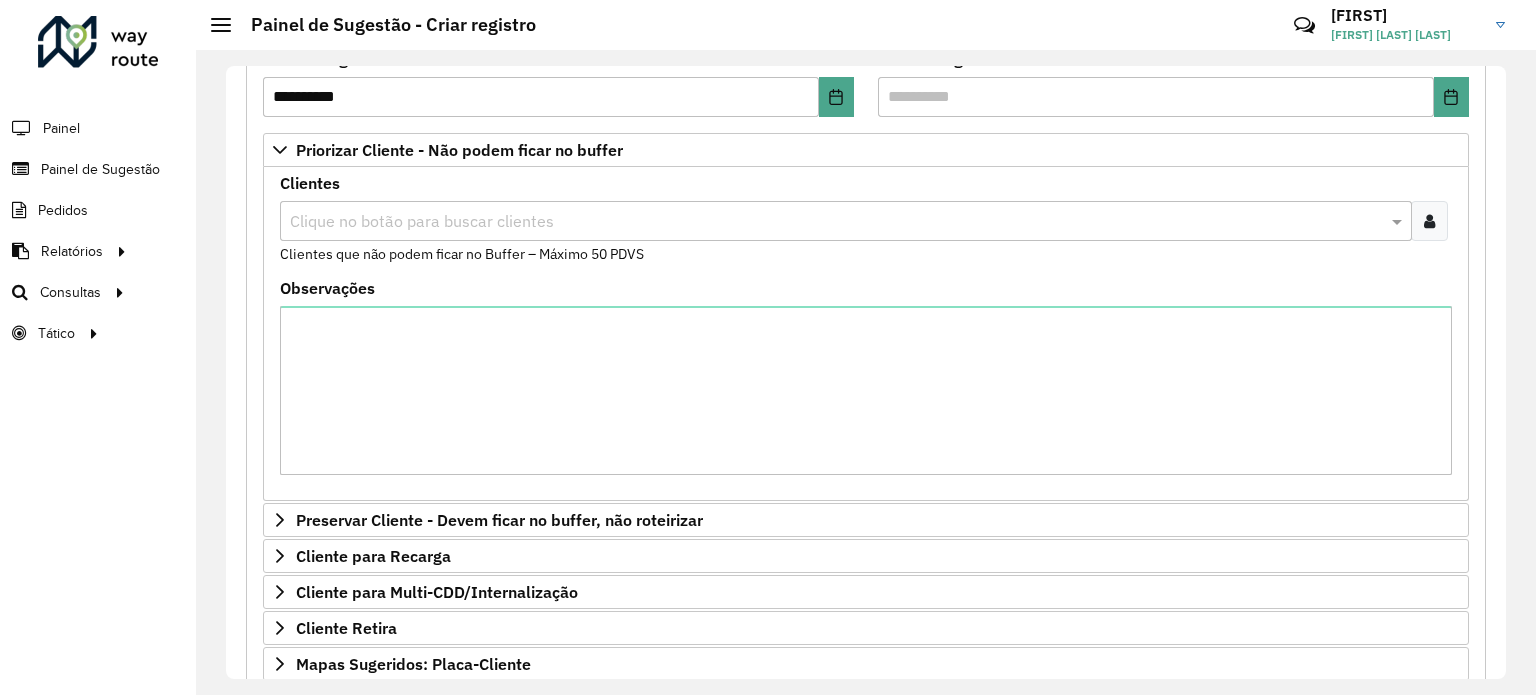 click at bounding box center (836, 222) 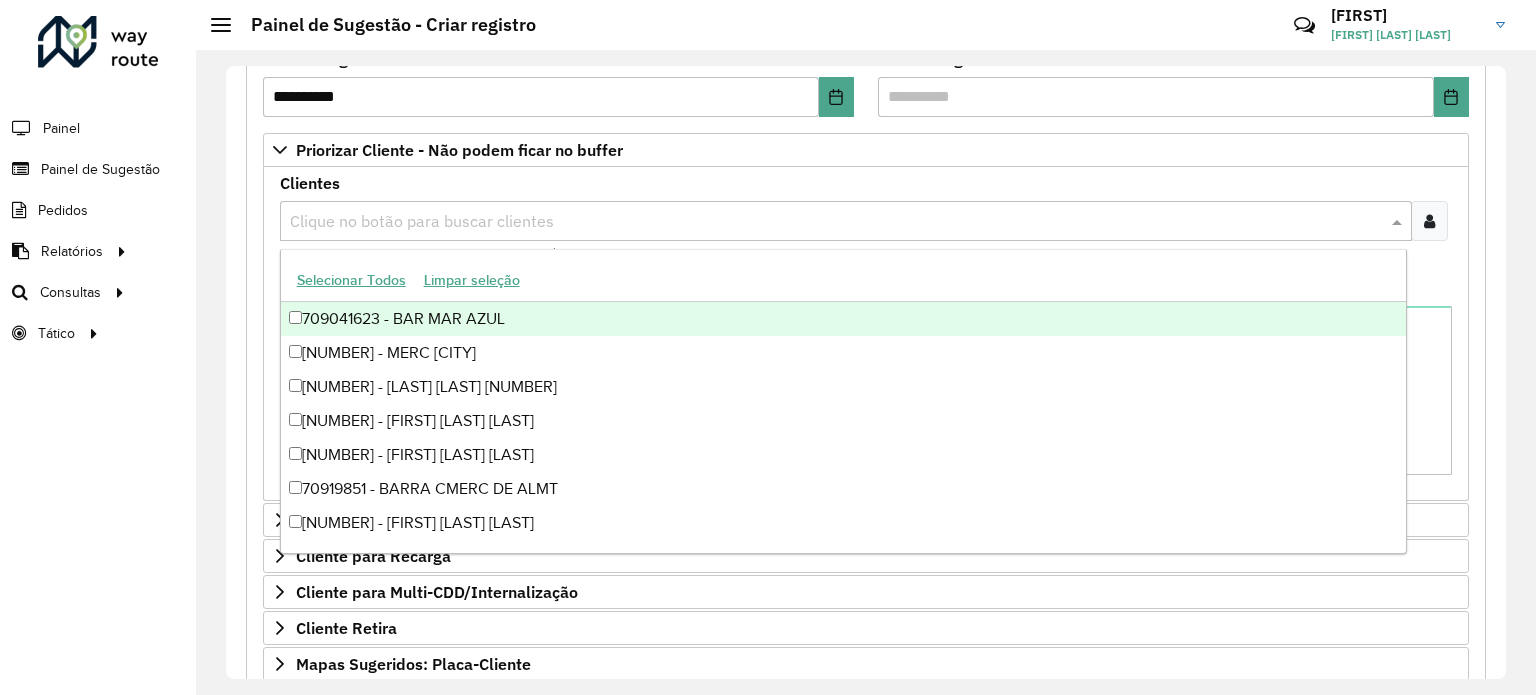 paste on "*****" 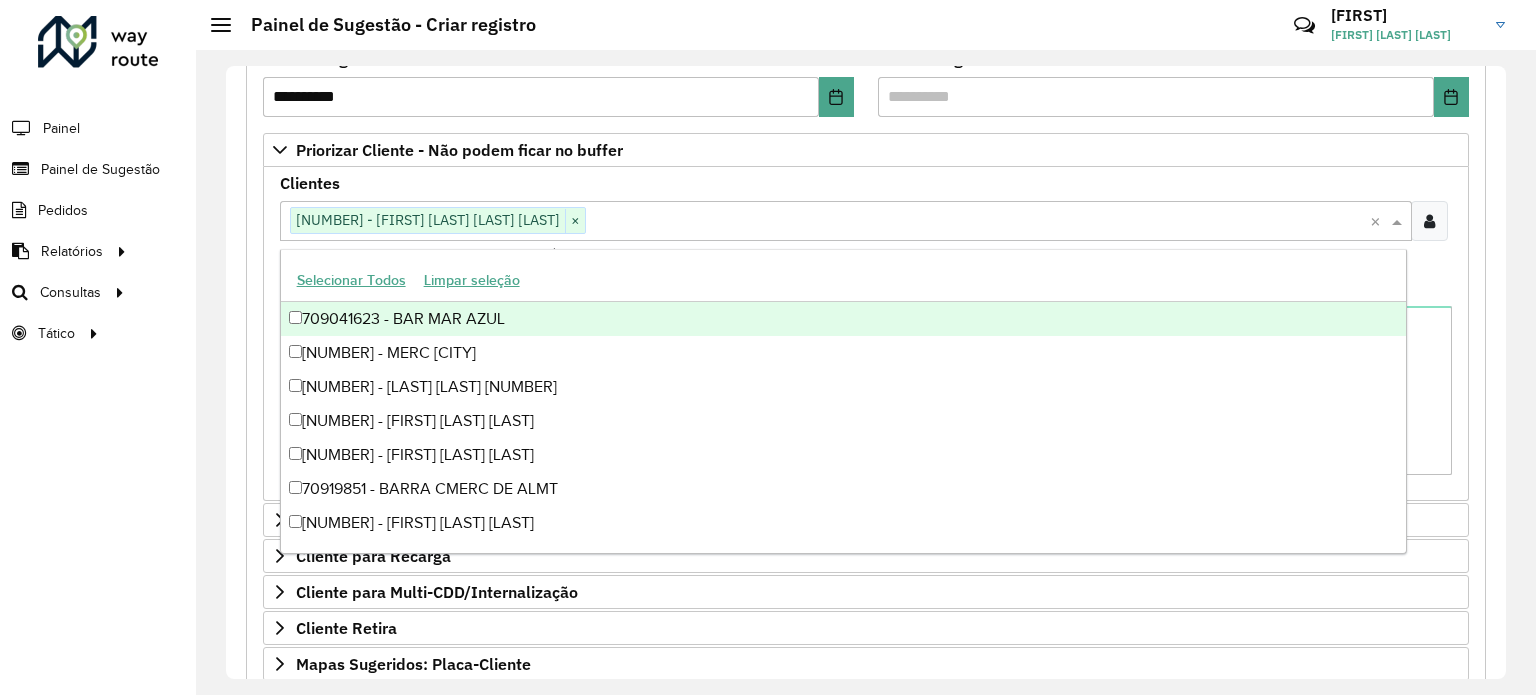 paste on "*****" 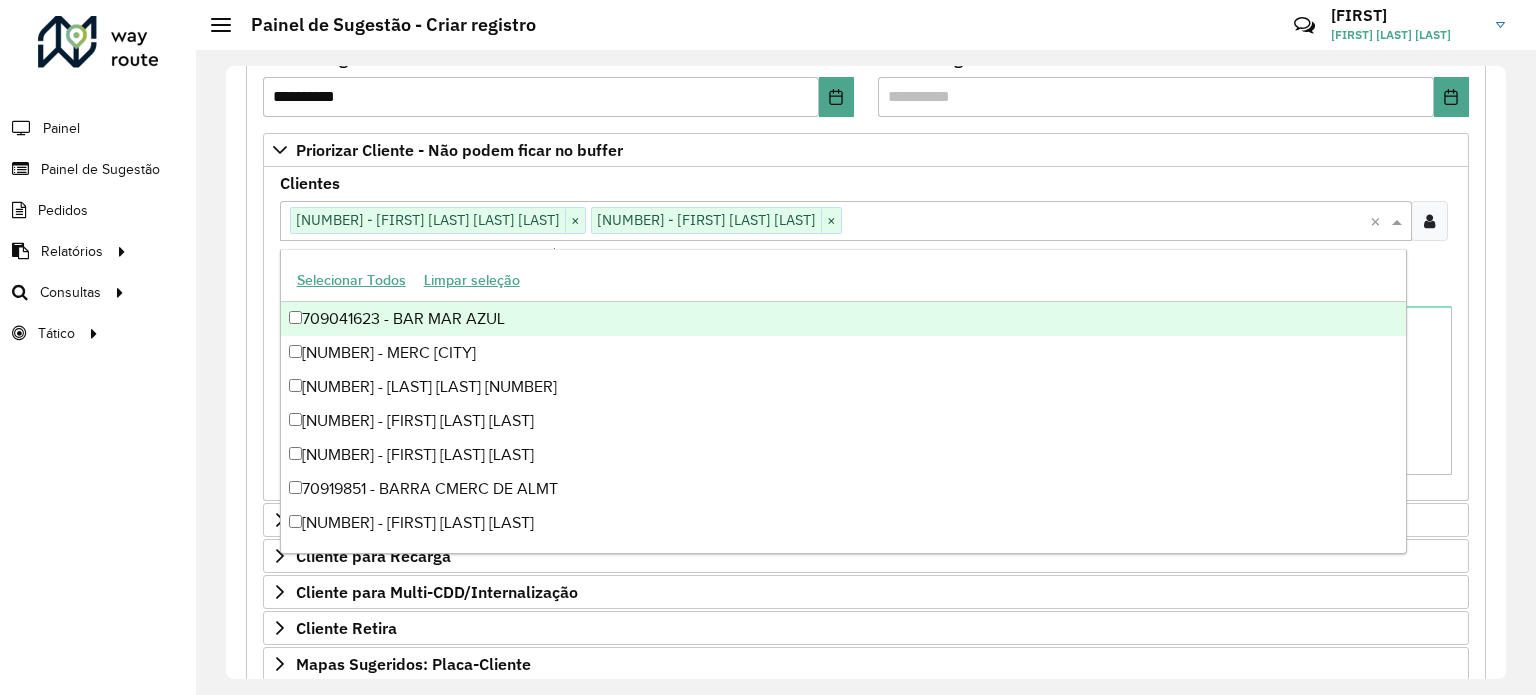 paste on "*****" 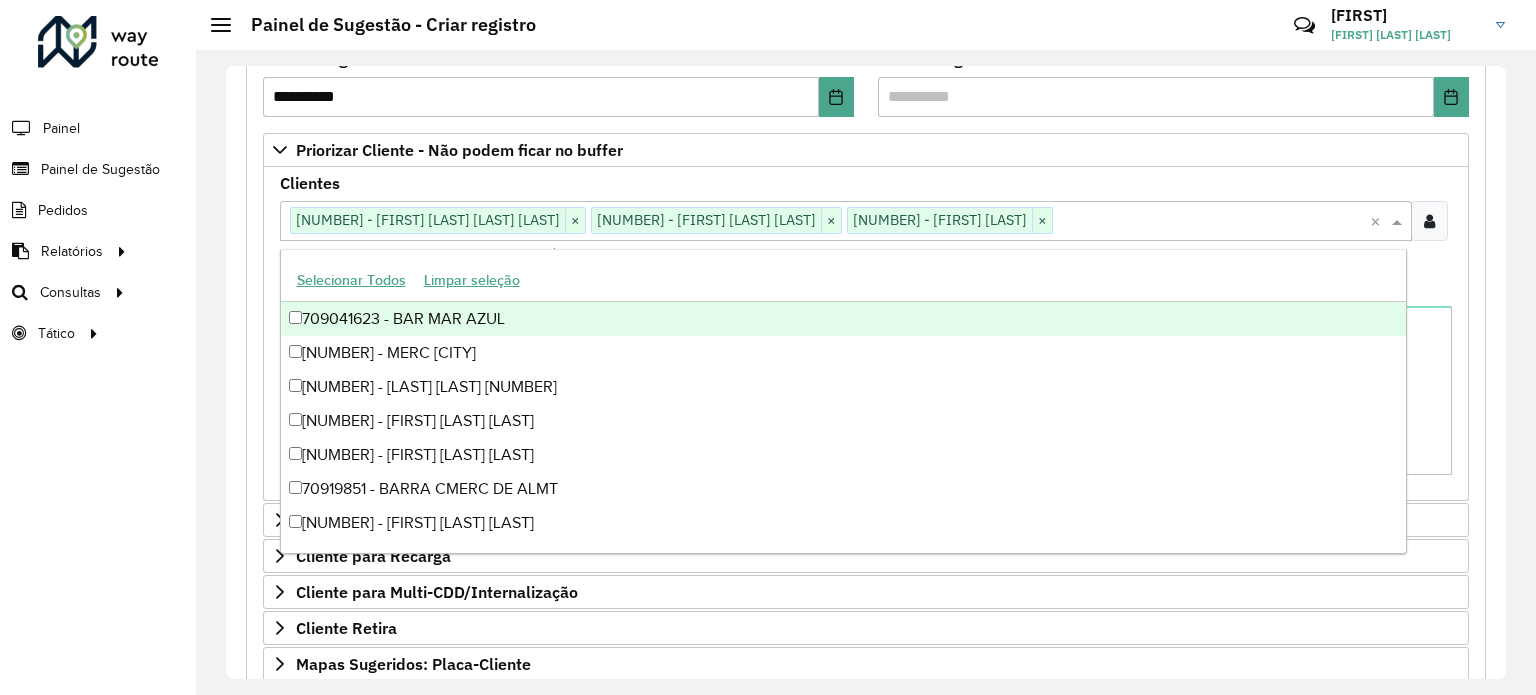 paste on "*****" 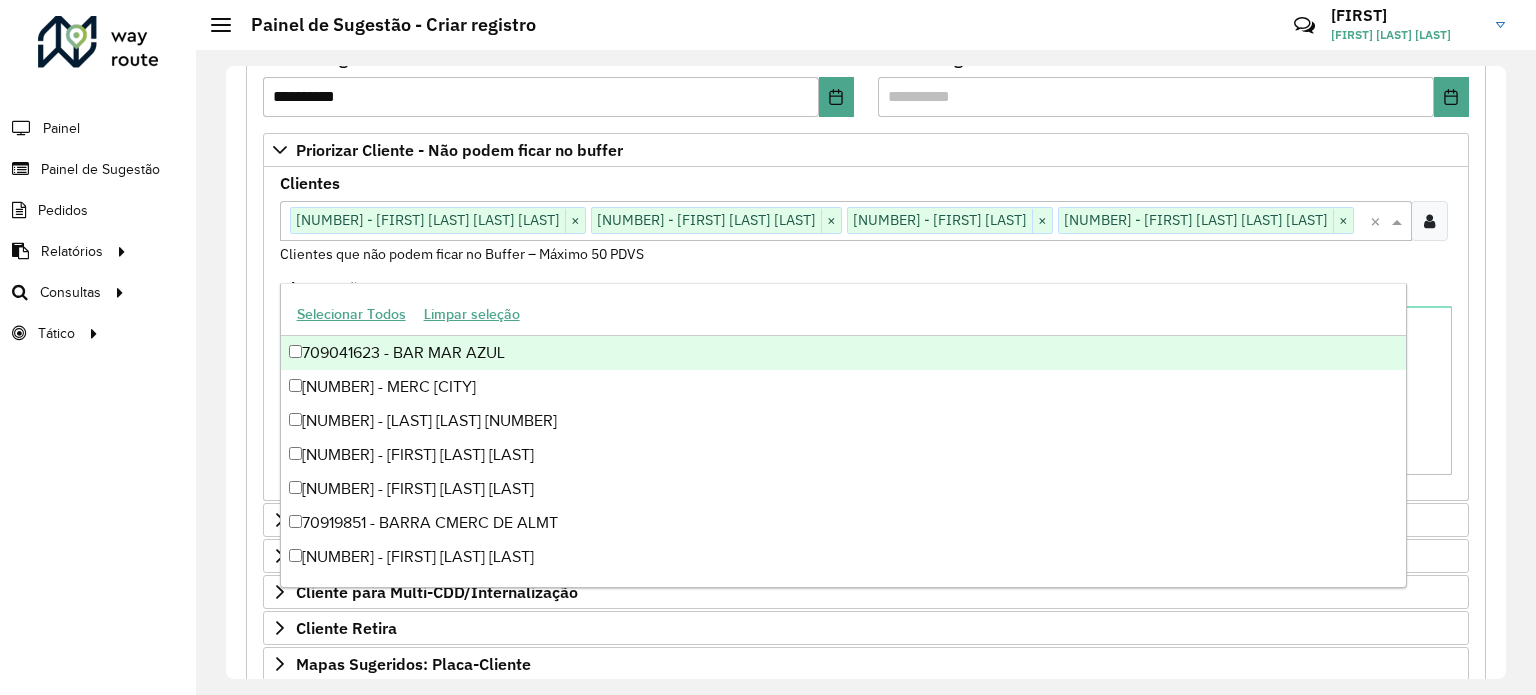 paste on "*****" 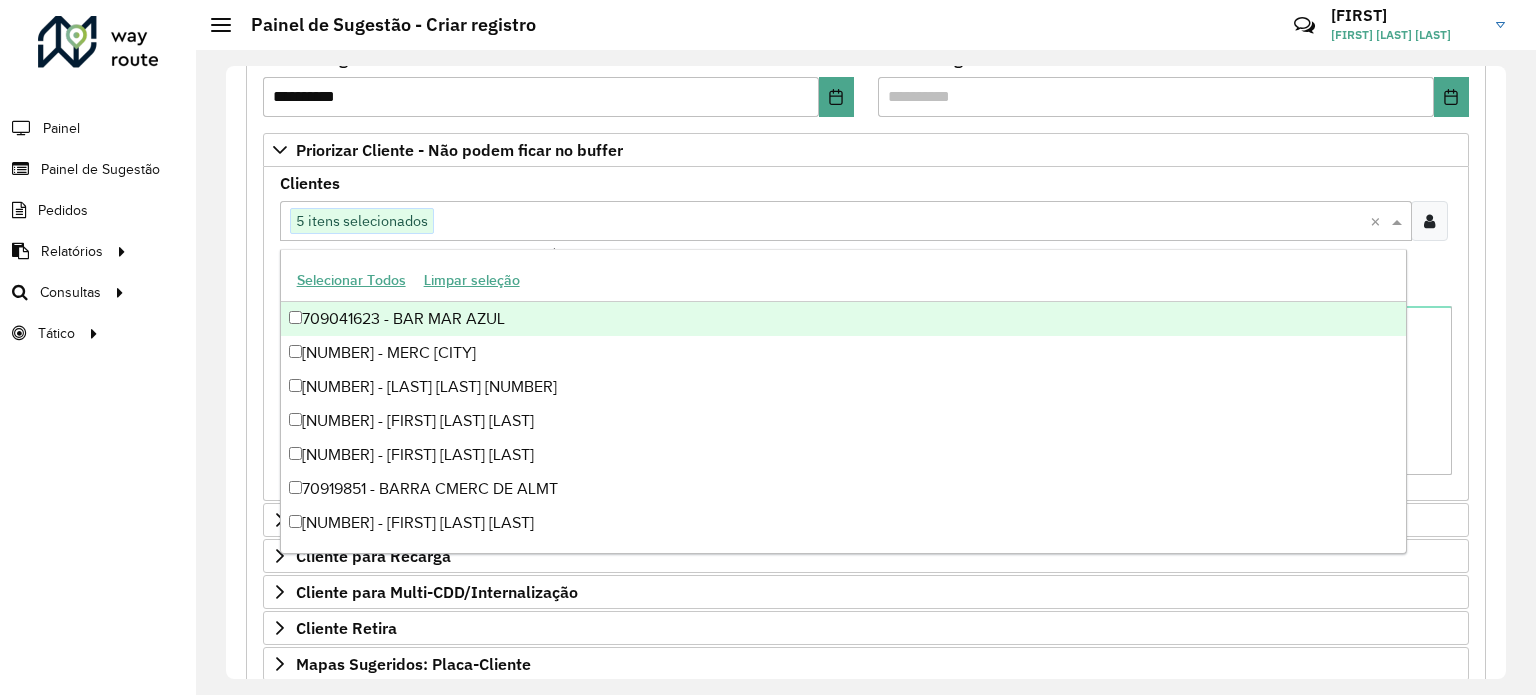 paste on "*****" 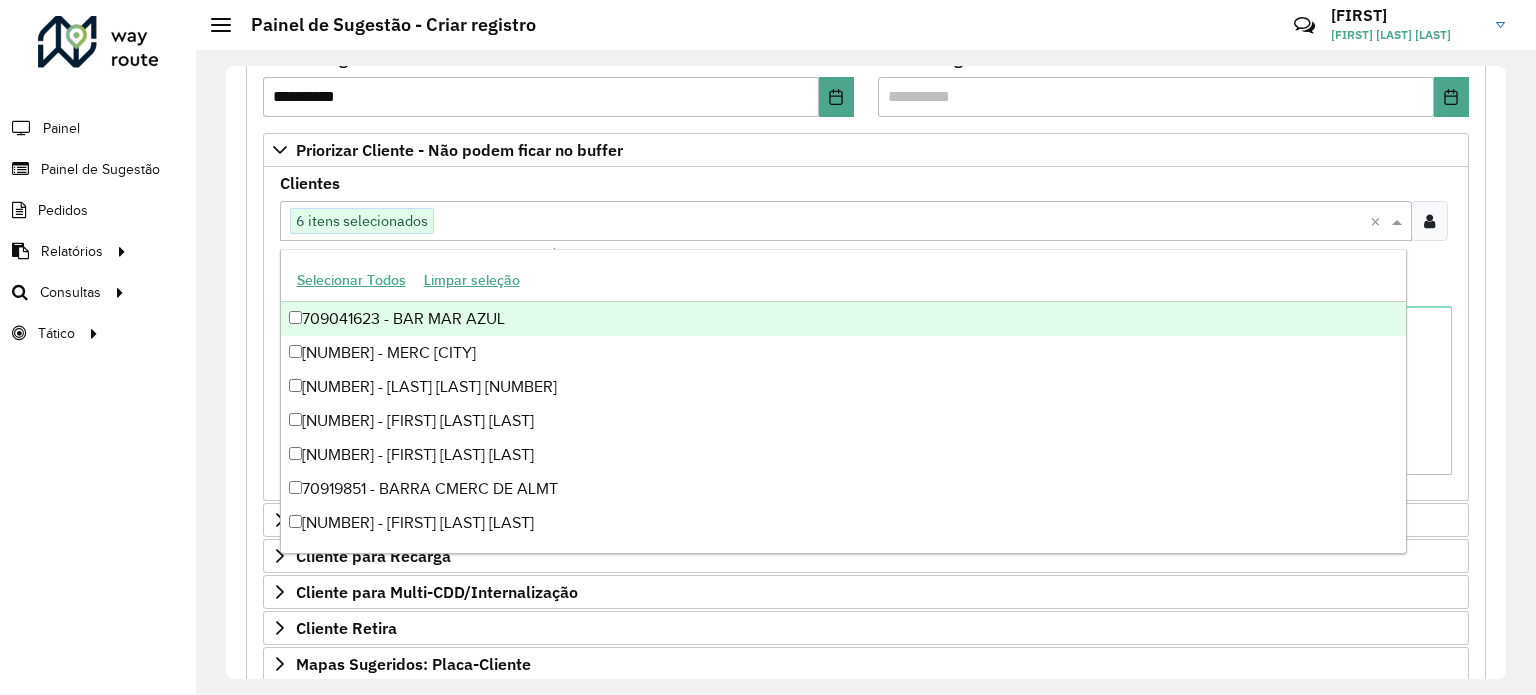 paste on "*****" 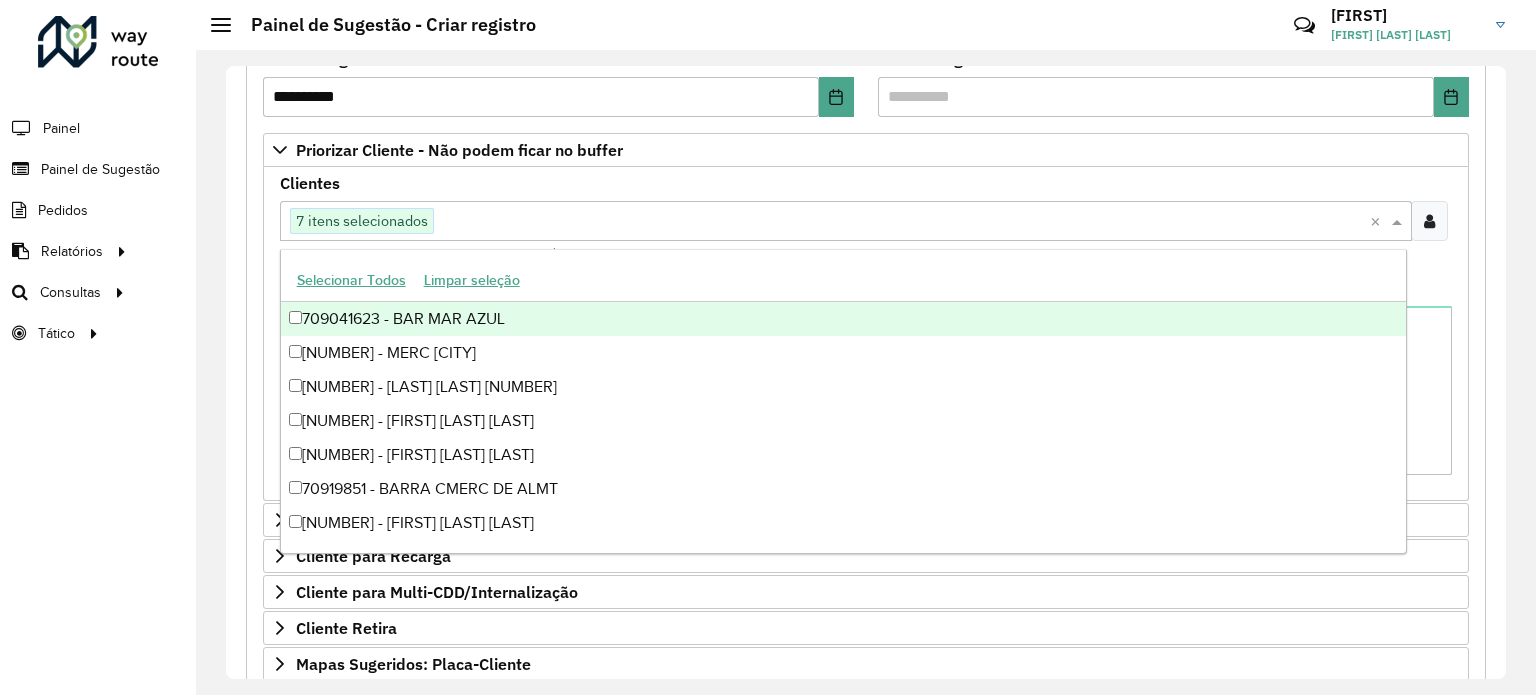 paste on "*****" 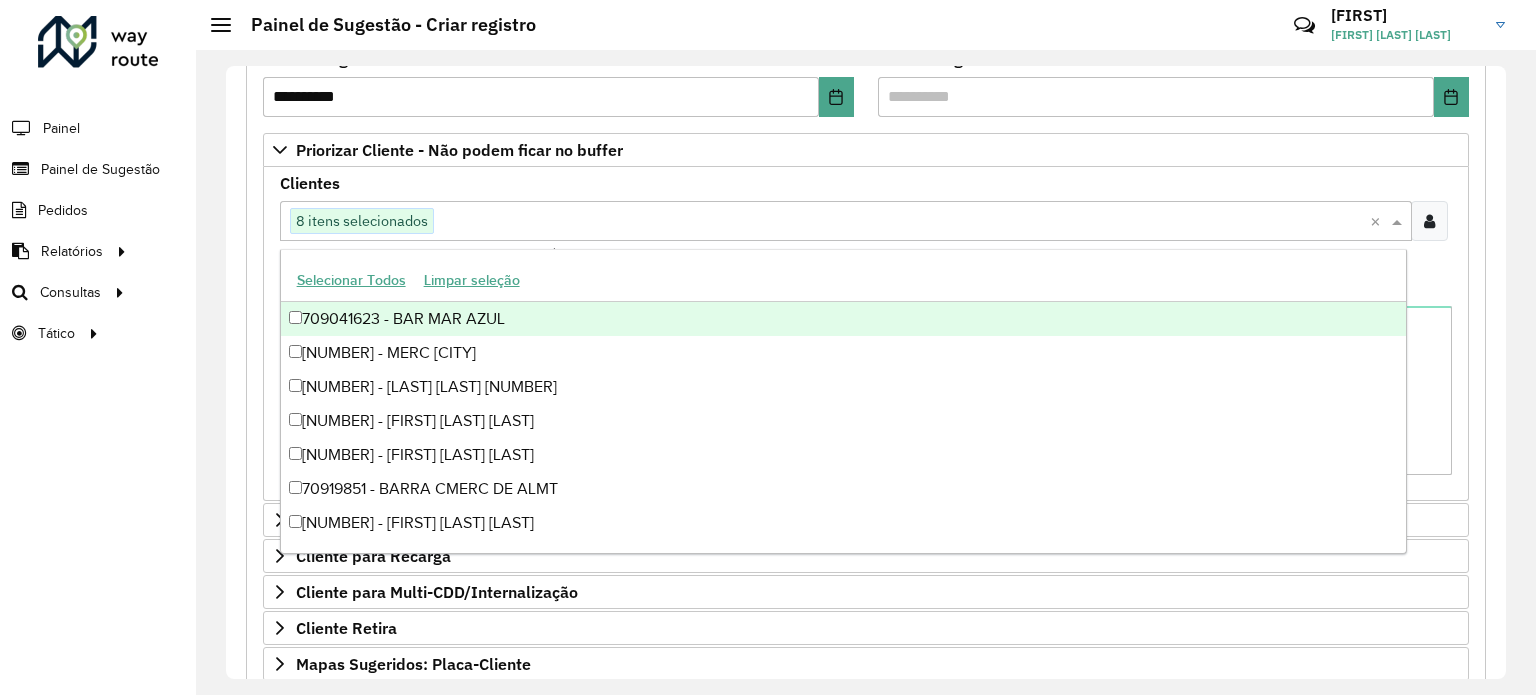 paste on "*****" 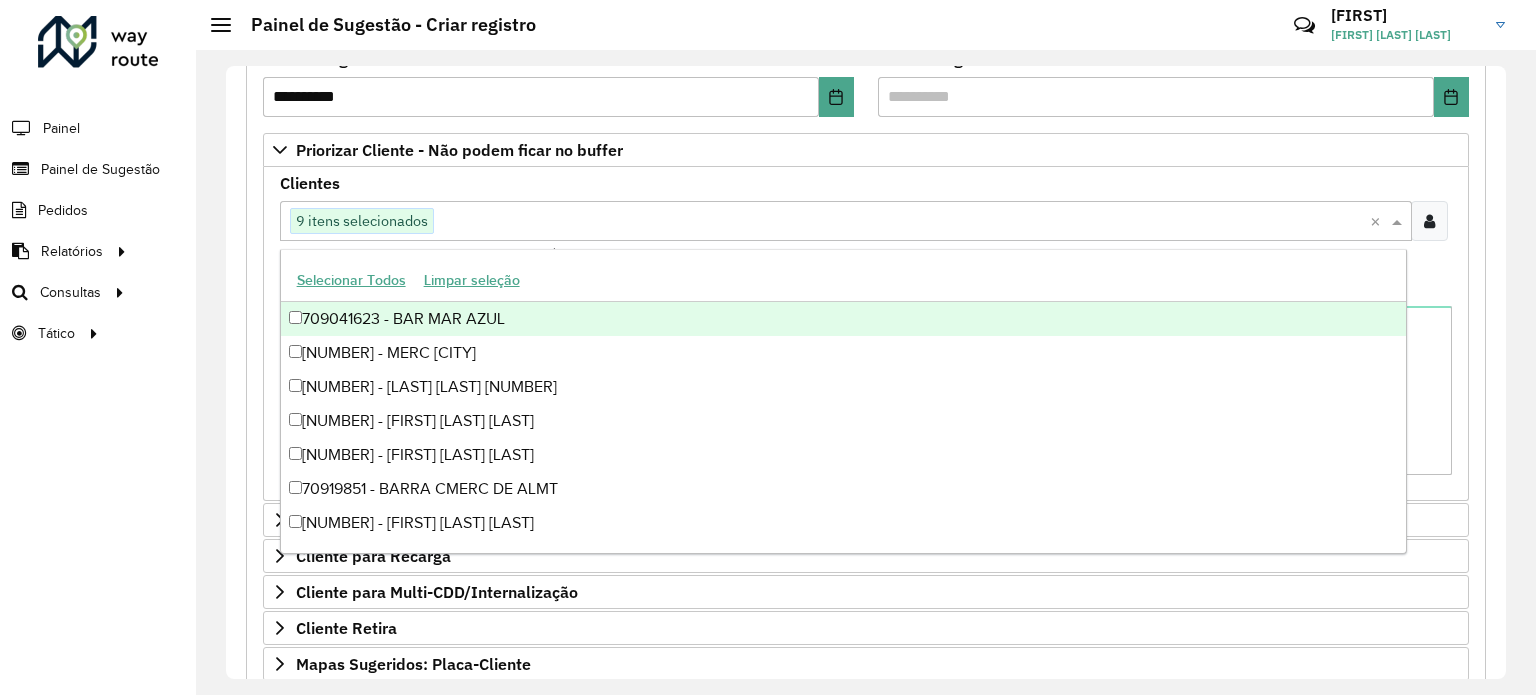 paste on "*****" 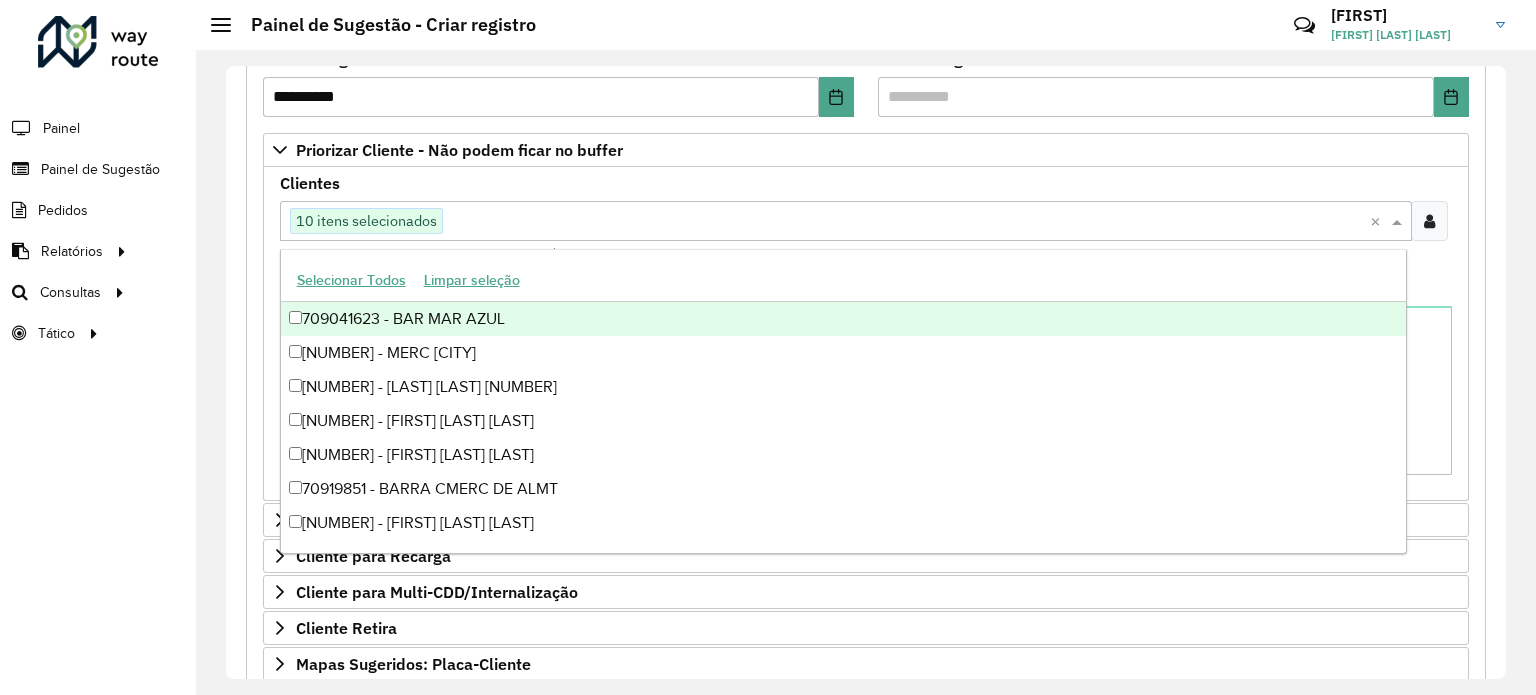 paste on "*****" 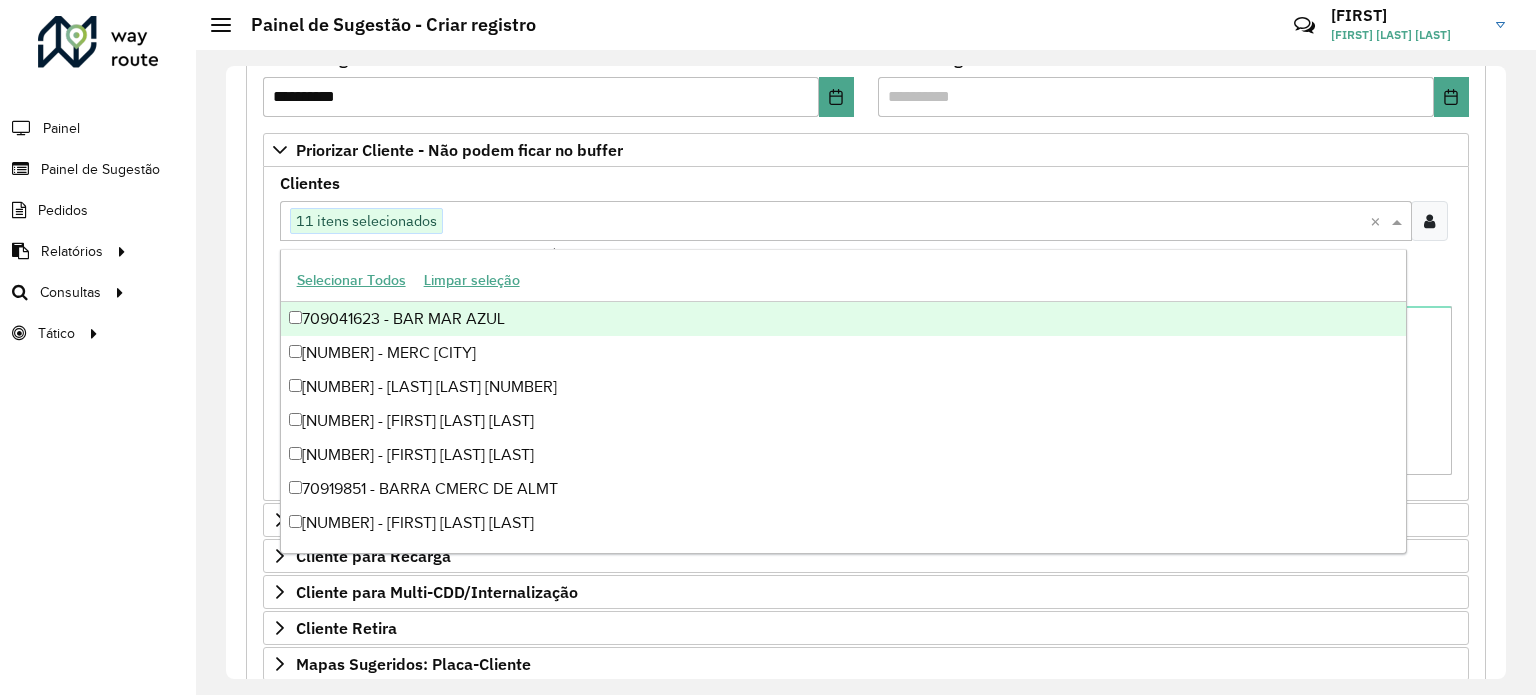 paste on "*****" 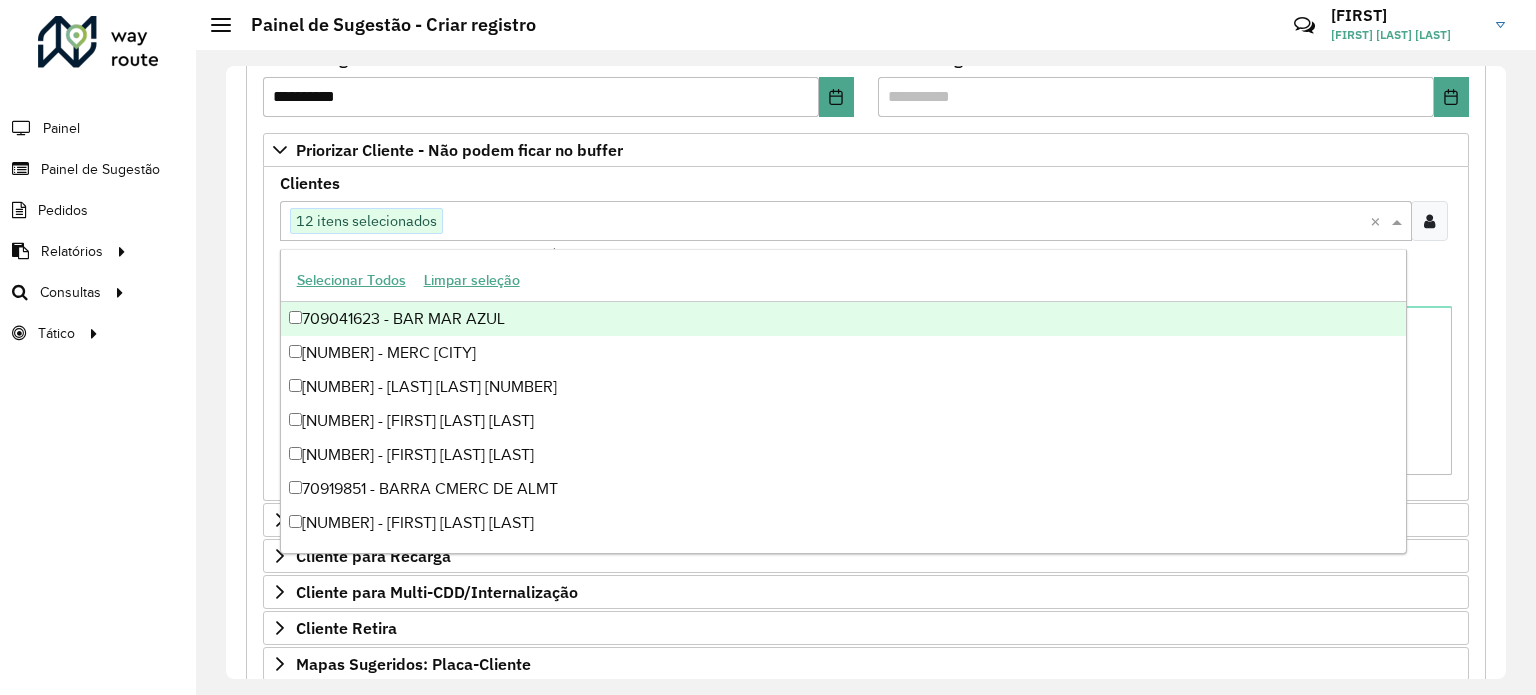paste on "*****" 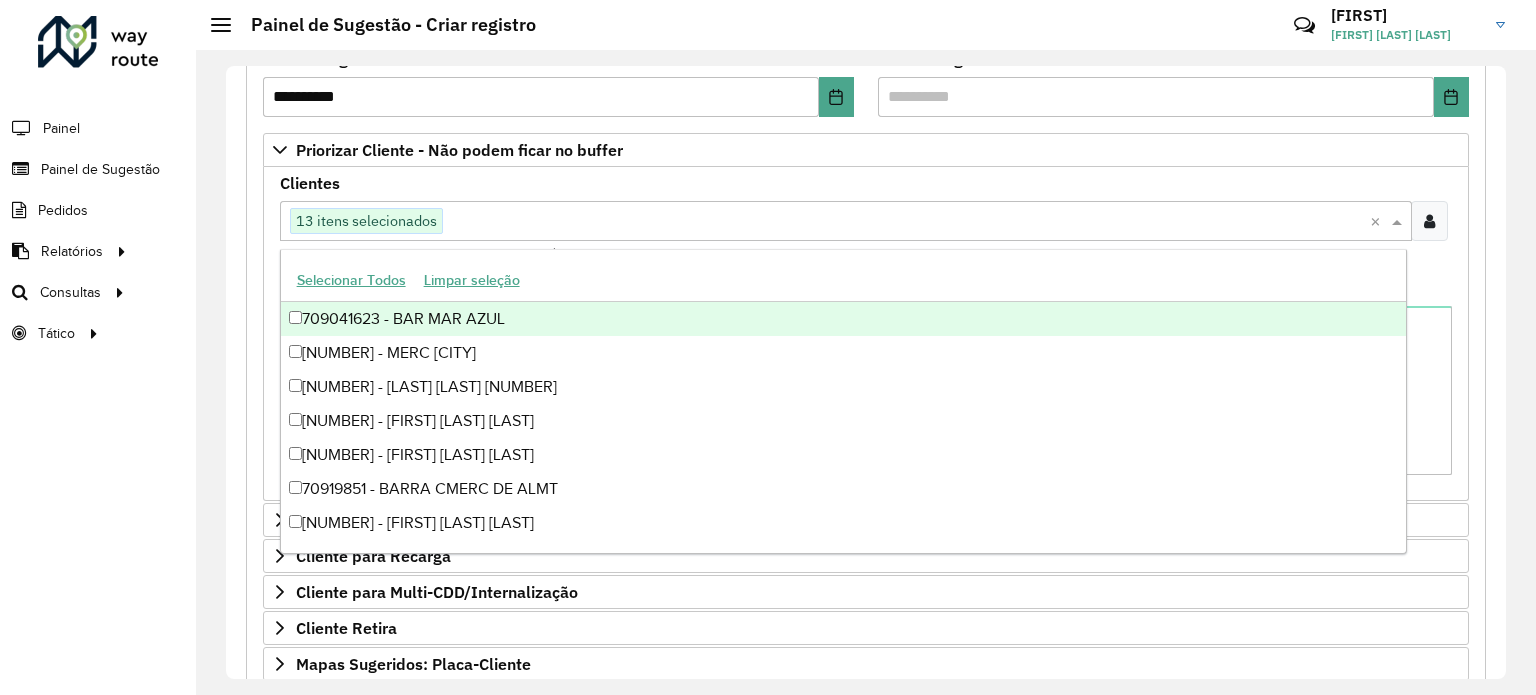 click on "Clientes  Clique no botão para buscar clientes 13 itens selecionados × Clientes que não podem ficar no Buffer – Máximo 50 PDVS" at bounding box center (866, 220) 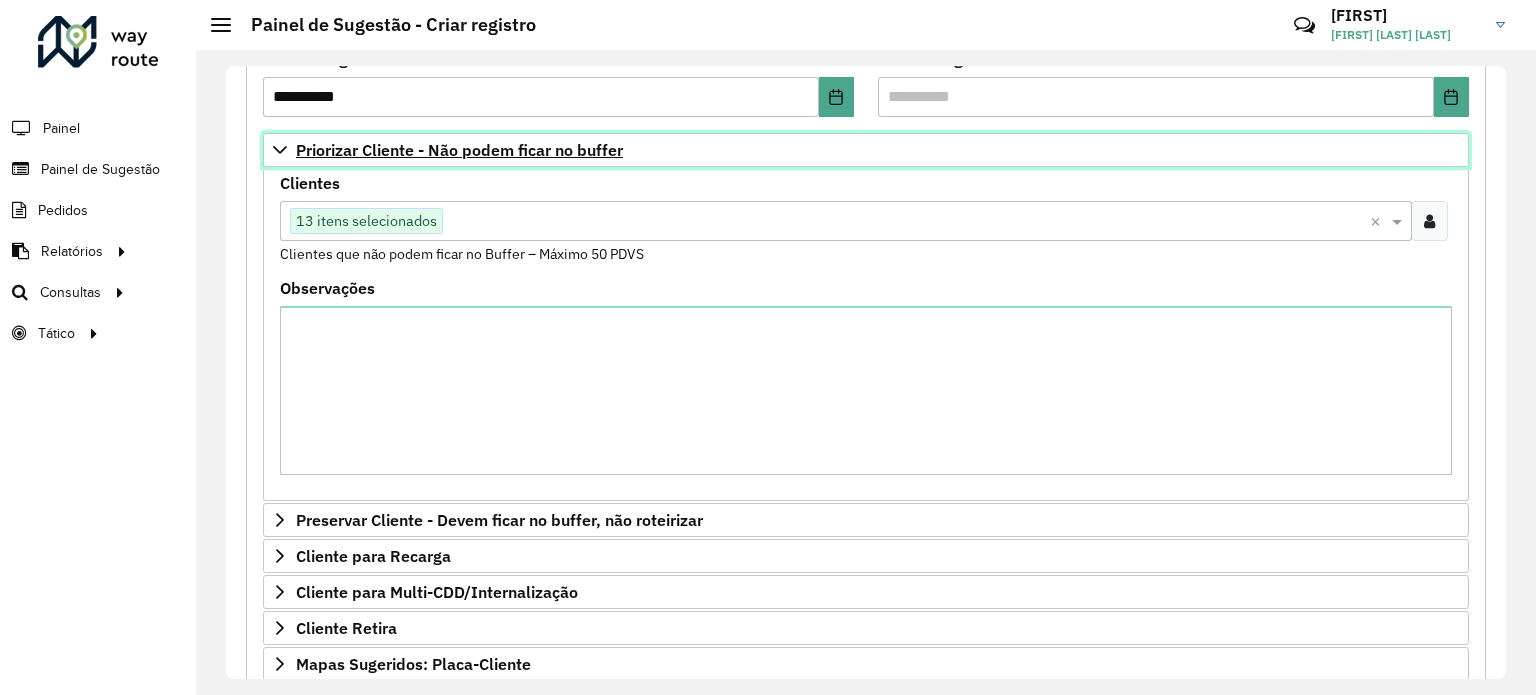 click on "Priorizar Cliente - Não podem ficar no buffer" at bounding box center (459, 150) 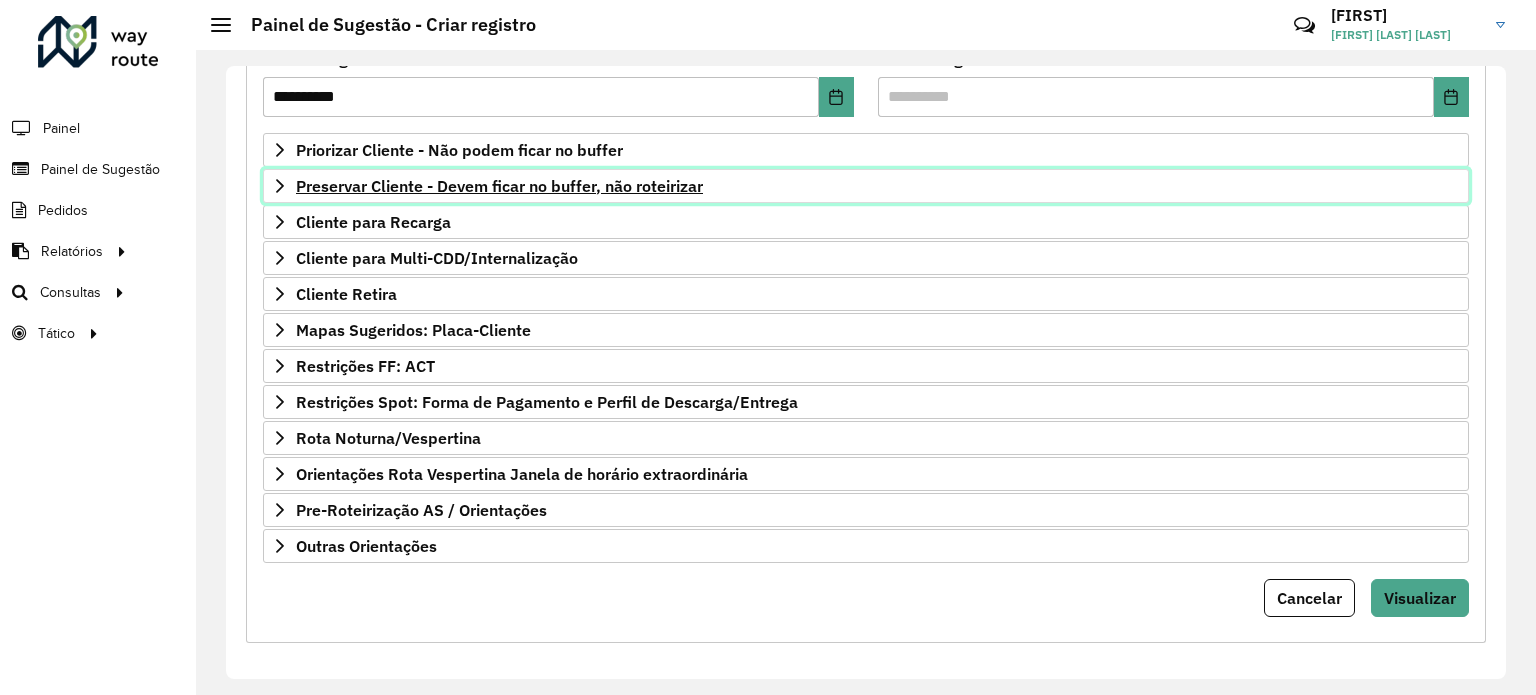 click on "Preservar Cliente - Devem ficar no buffer, não roteirizar" at bounding box center (499, 186) 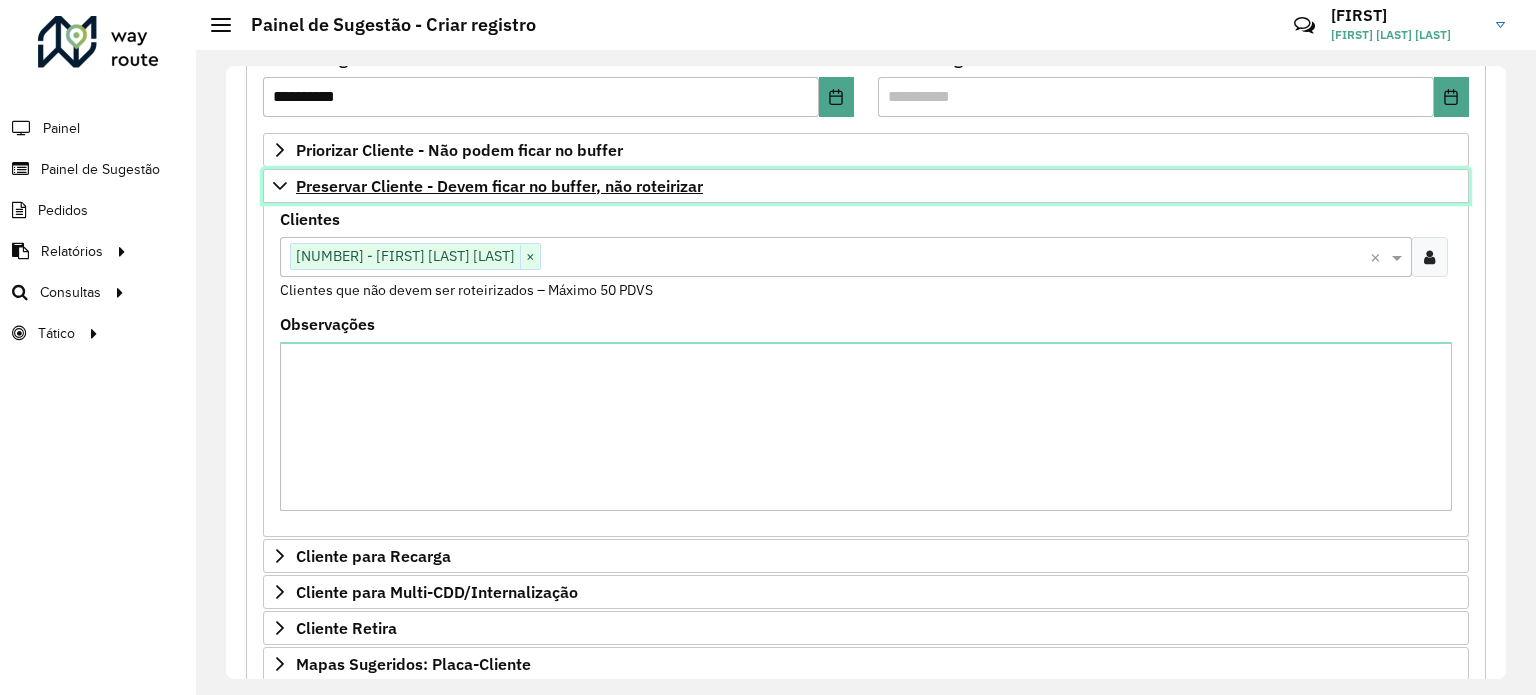 click on "Preservar Cliente - Devem ficar no buffer, não roteirizar" at bounding box center [499, 186] 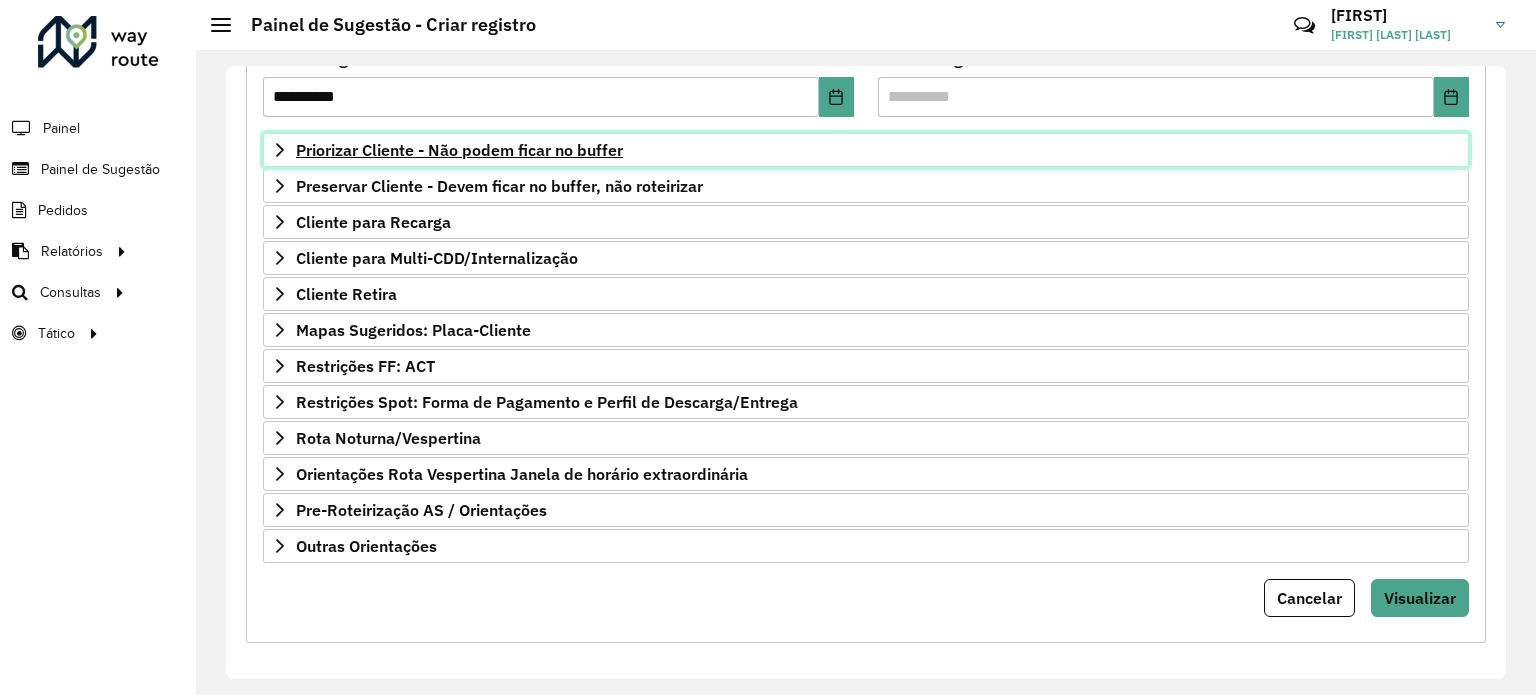 click on "Priorizar Cliente - Não podem ficar no buffer" at bounding box center [866, 150] 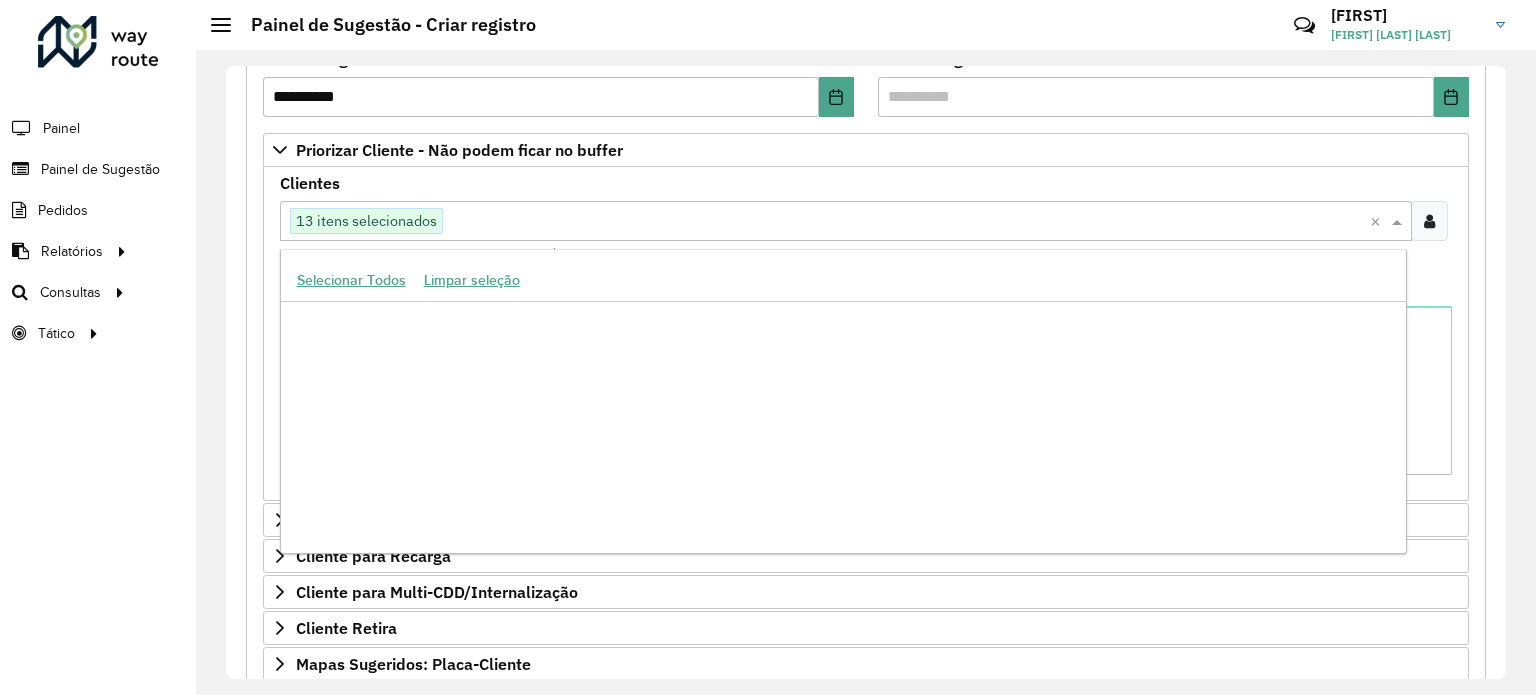 click at bounding box center [906, 222] 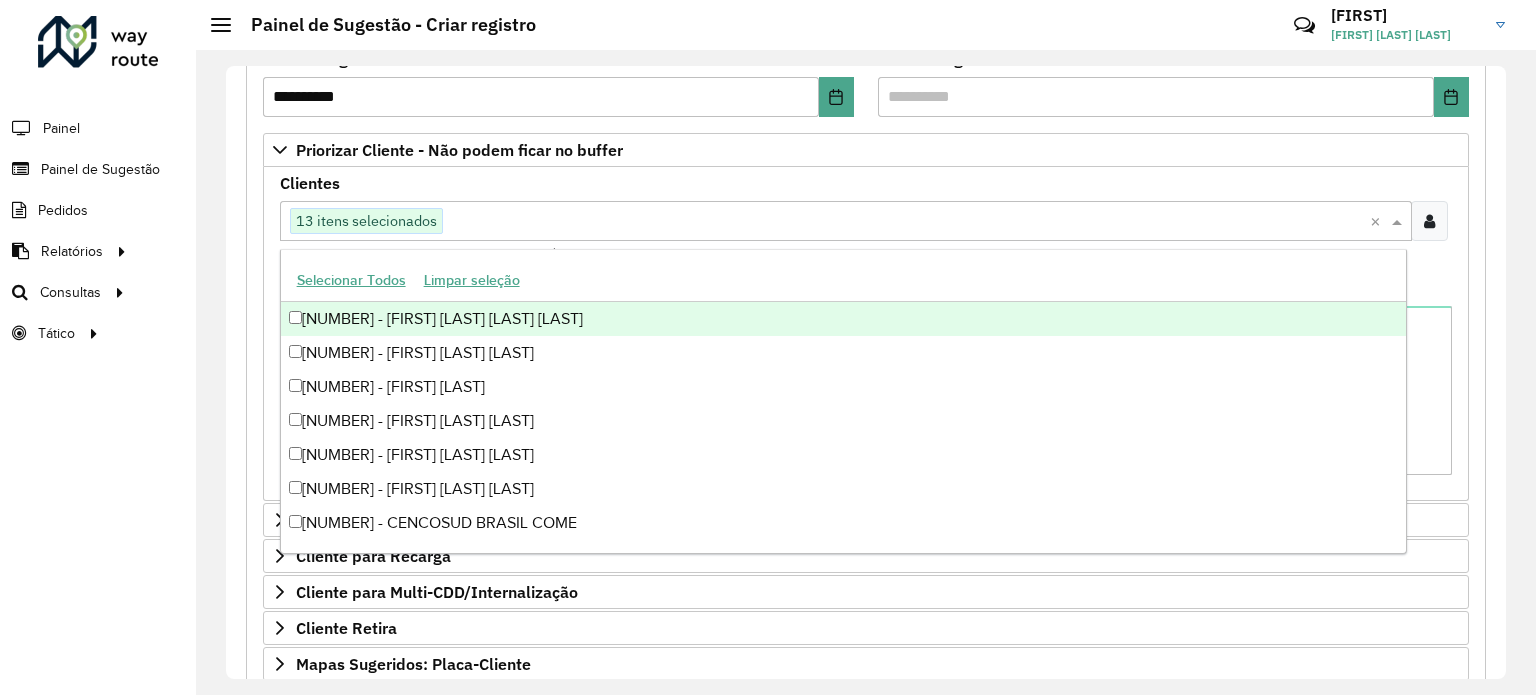 paste on "*****" 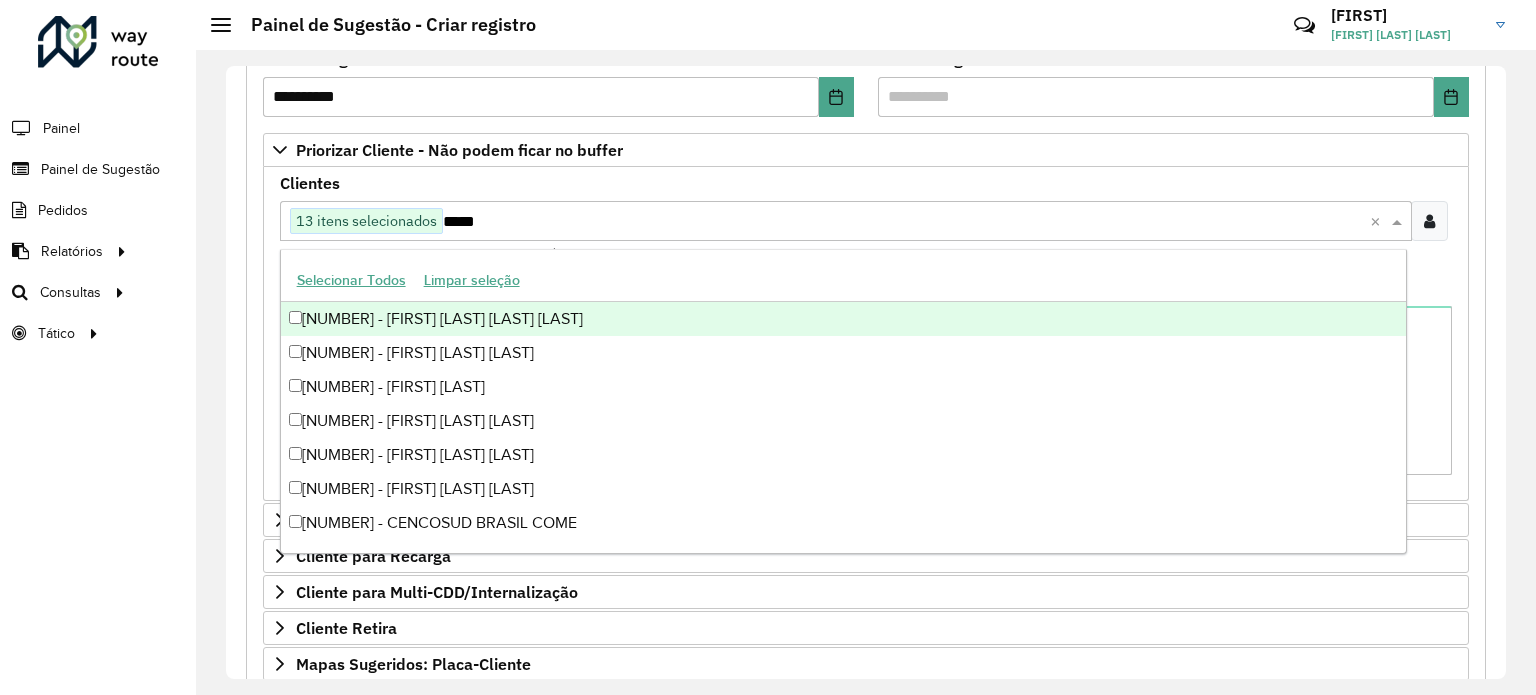 scroll, scrollTop: 0, scrollLeft: 0, axis: both 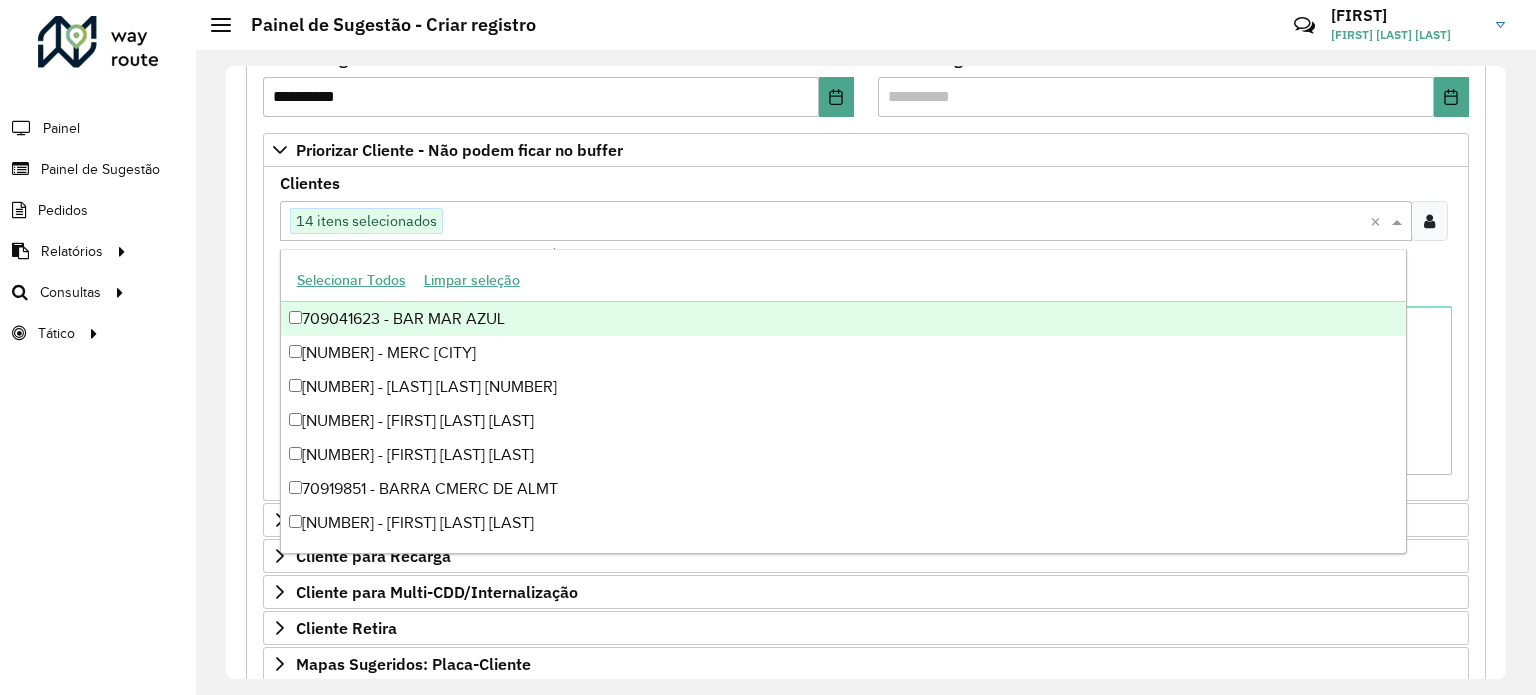 paste on "*****" 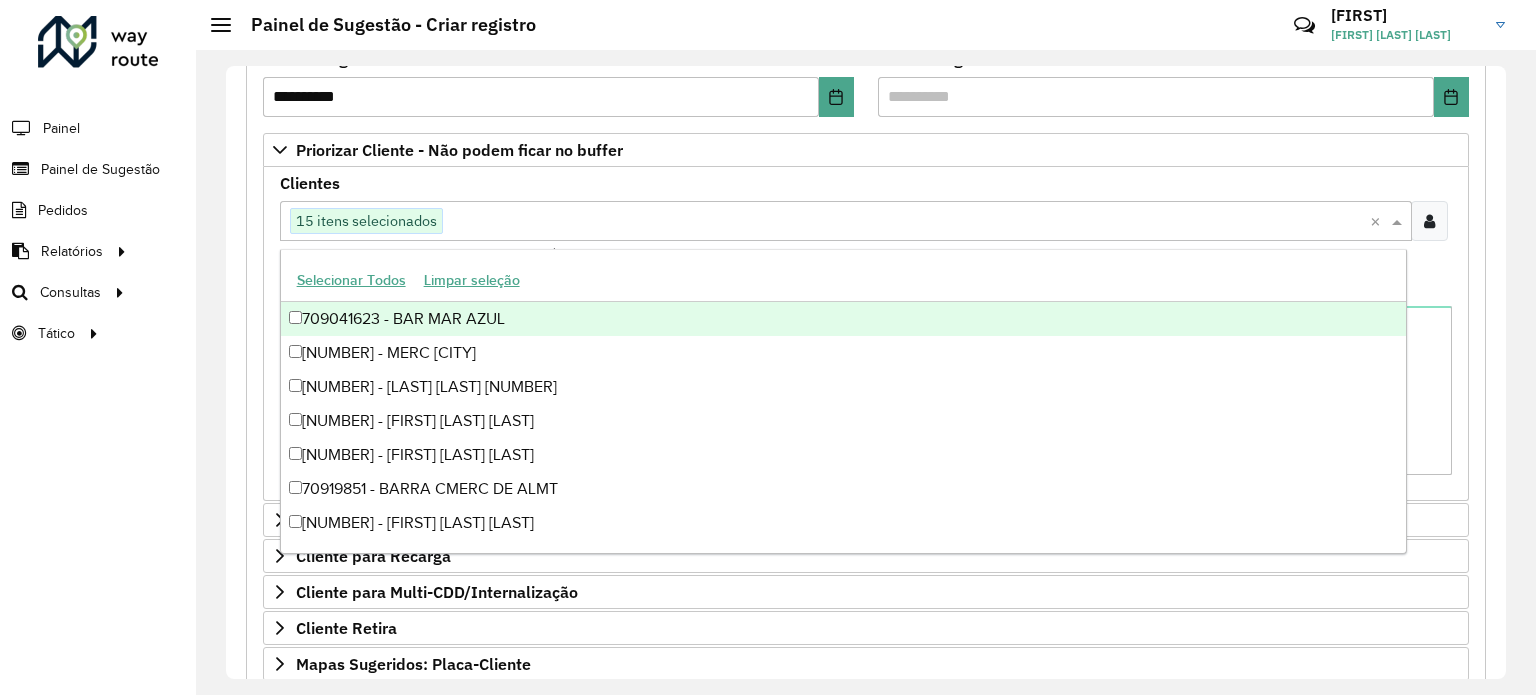 paste on "*****" 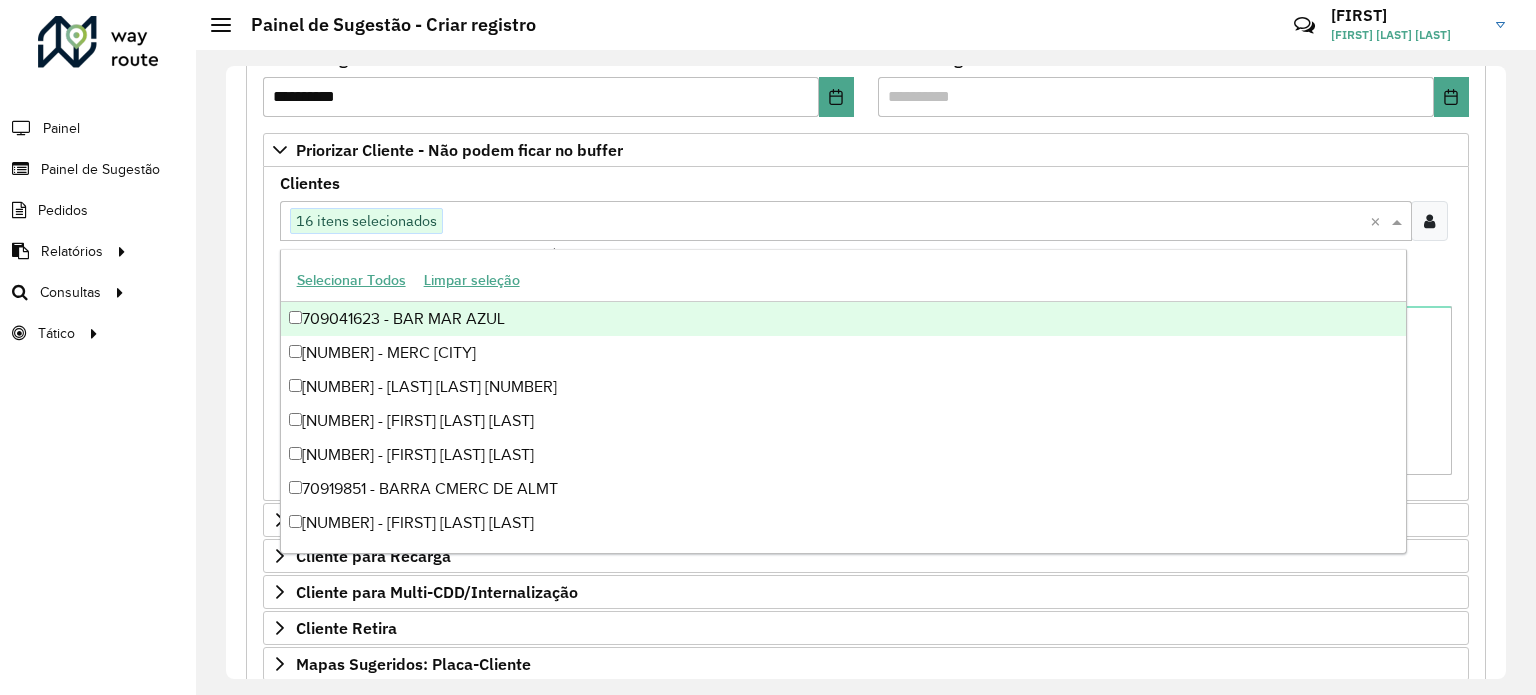 paste on "*****" 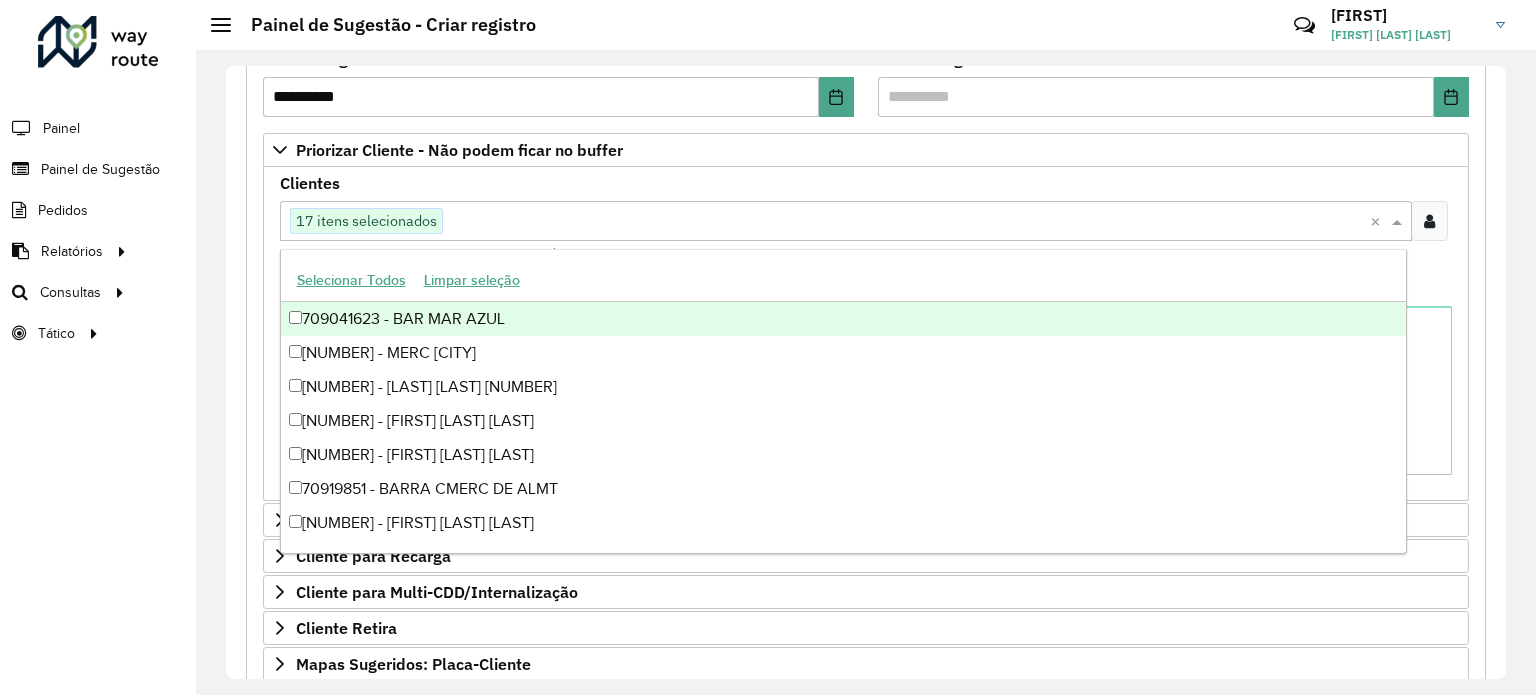 paste on "*****" 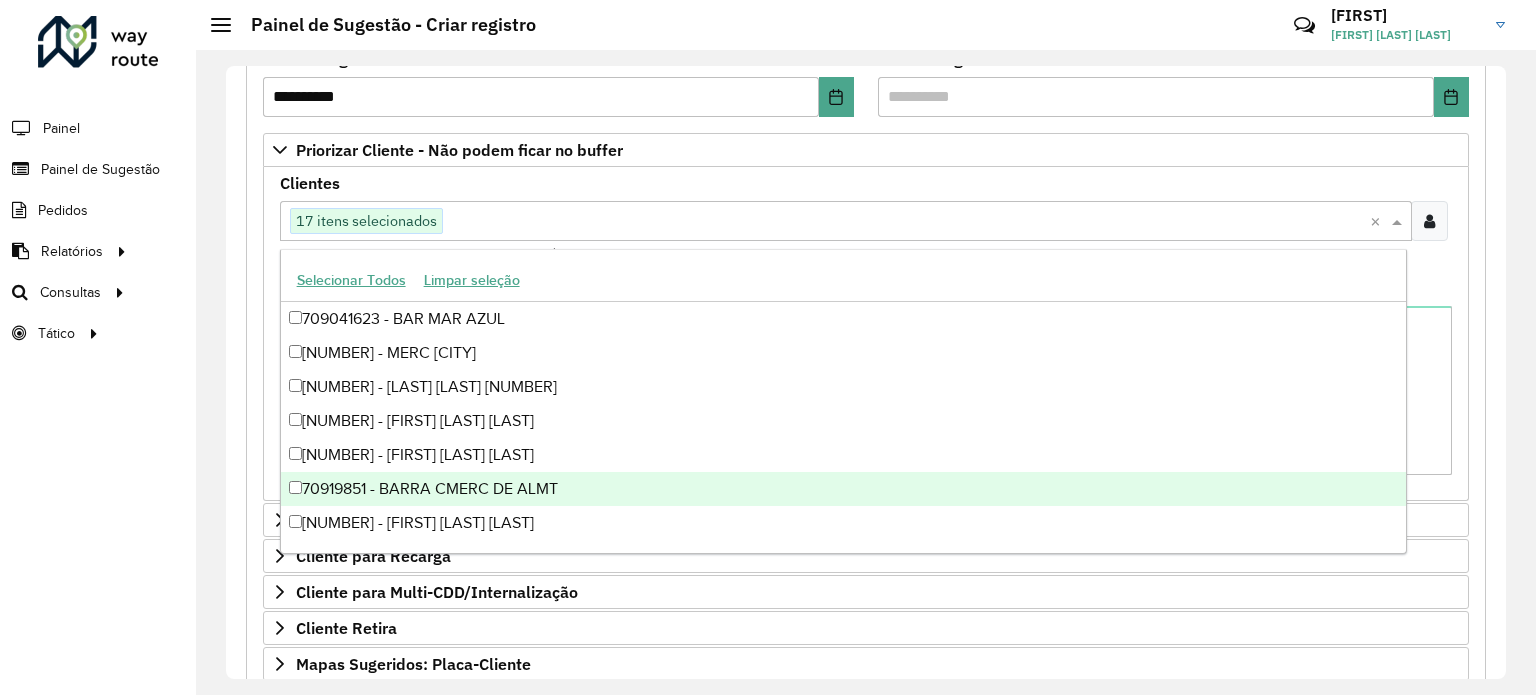 paste on "*****" 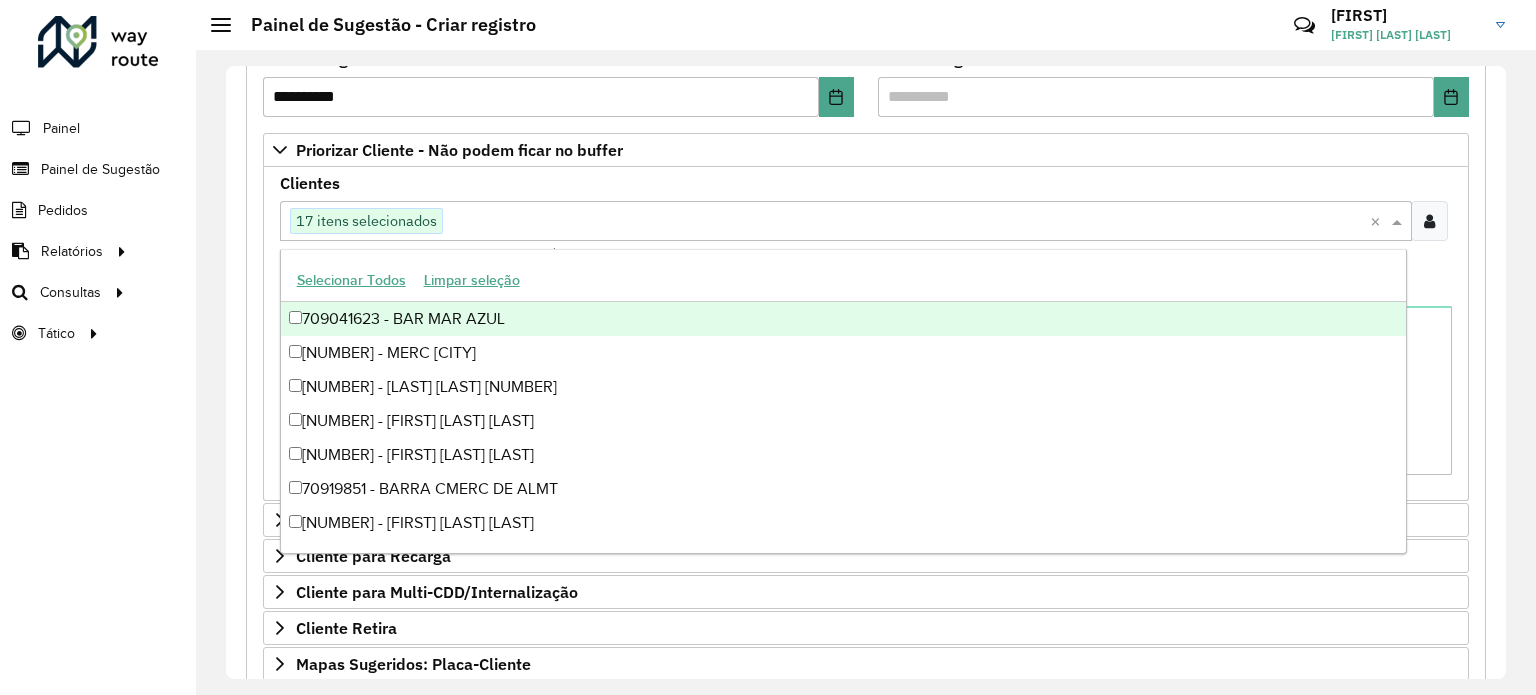 paste on "*****" 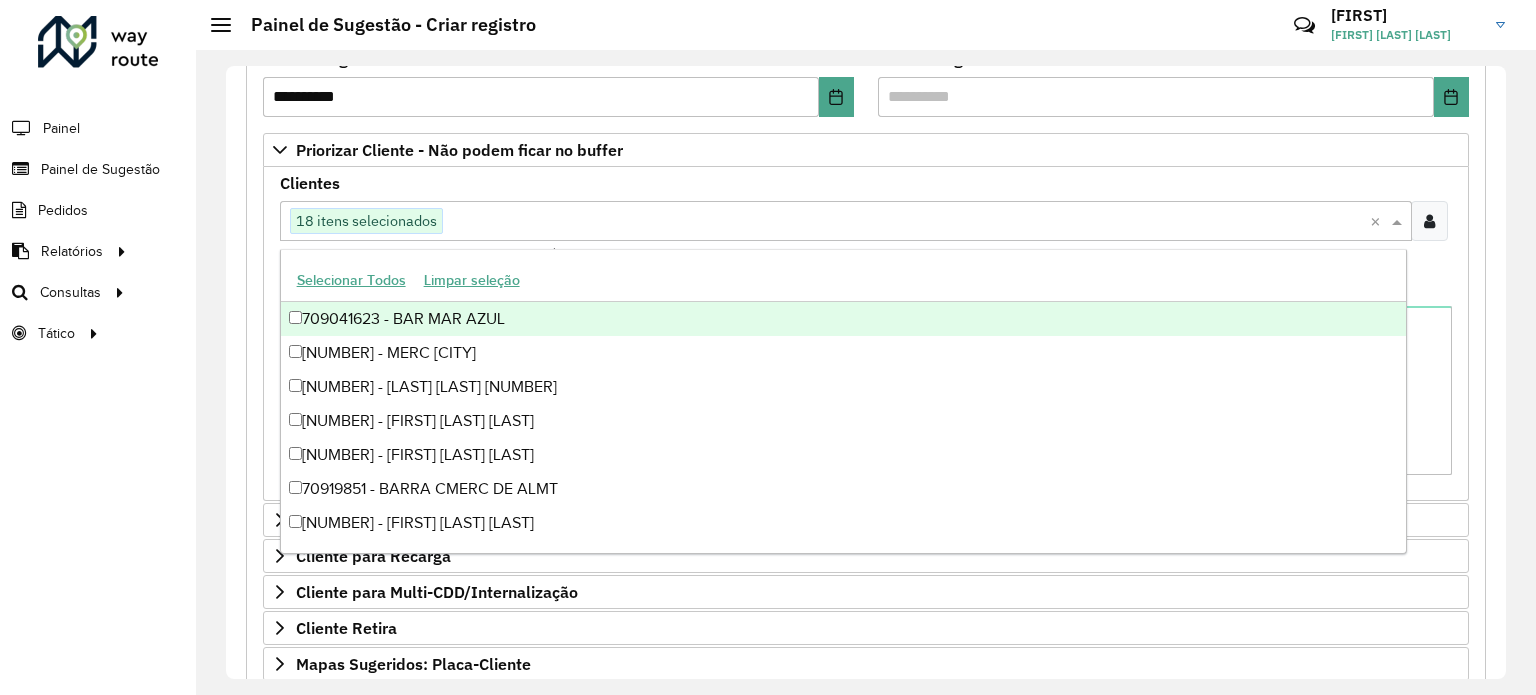 paste on "*****" 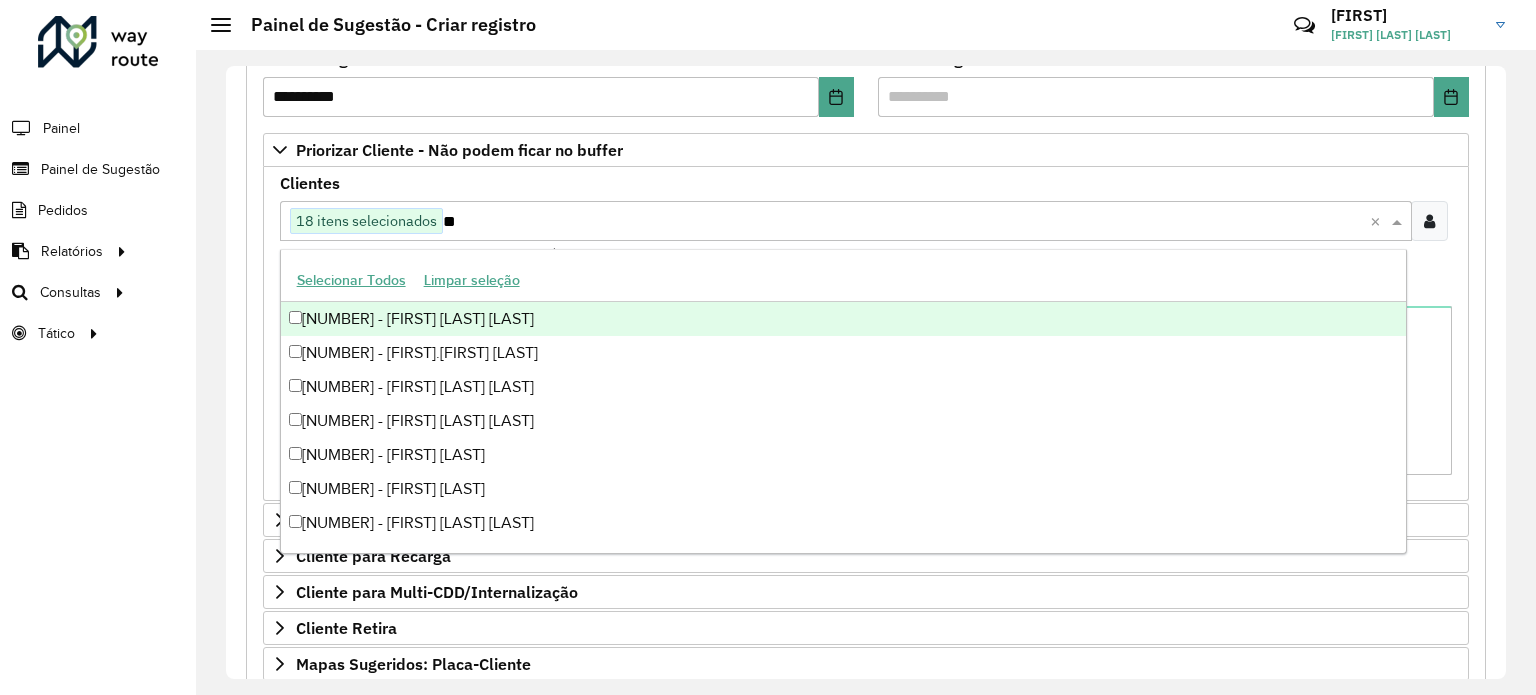 type on "*" 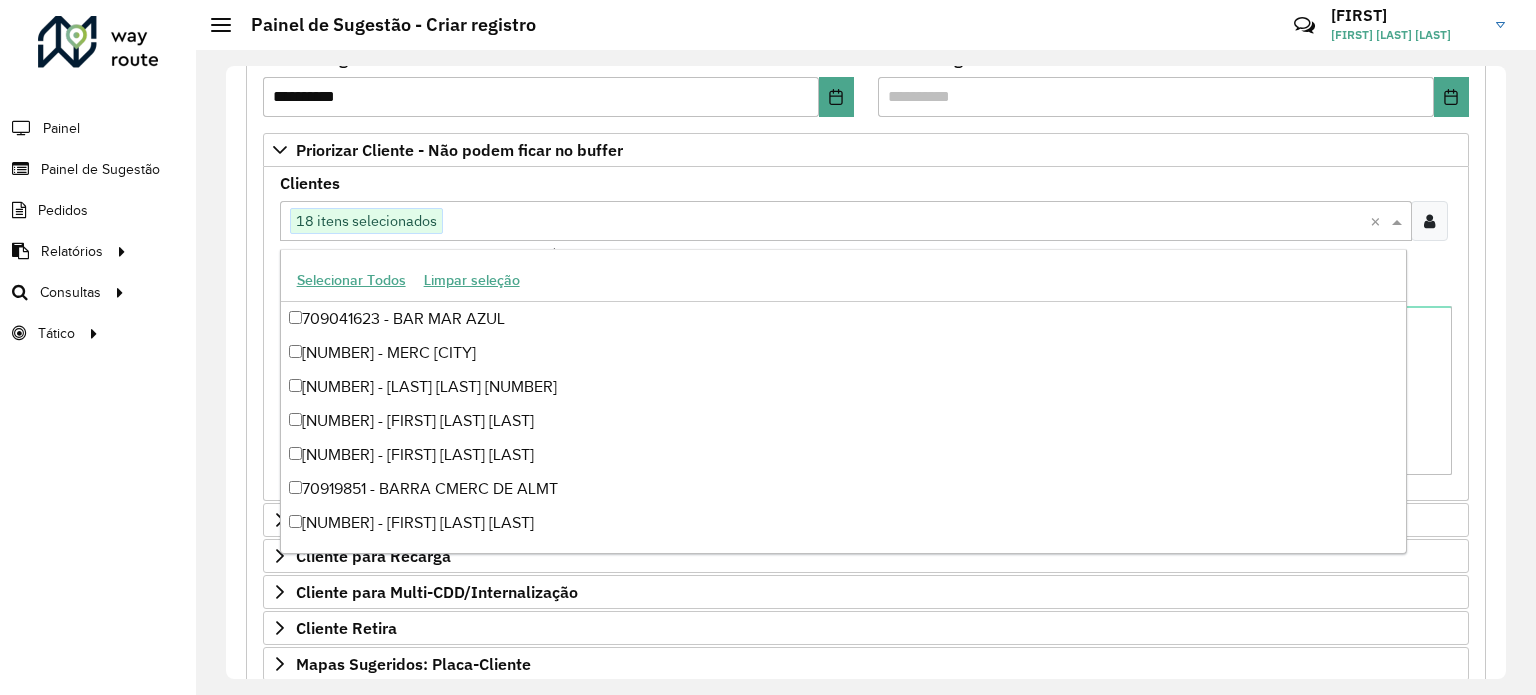 paste on "*****" 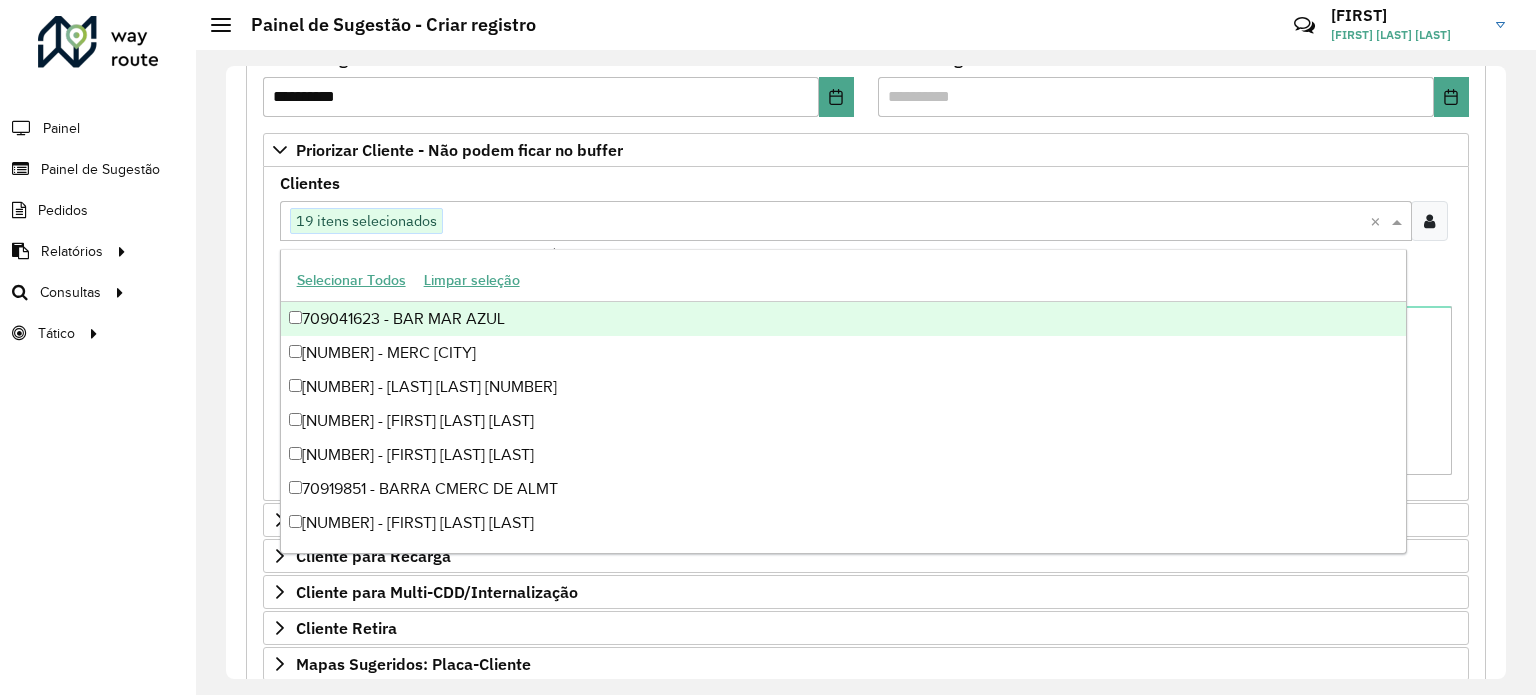 paste on "*****" 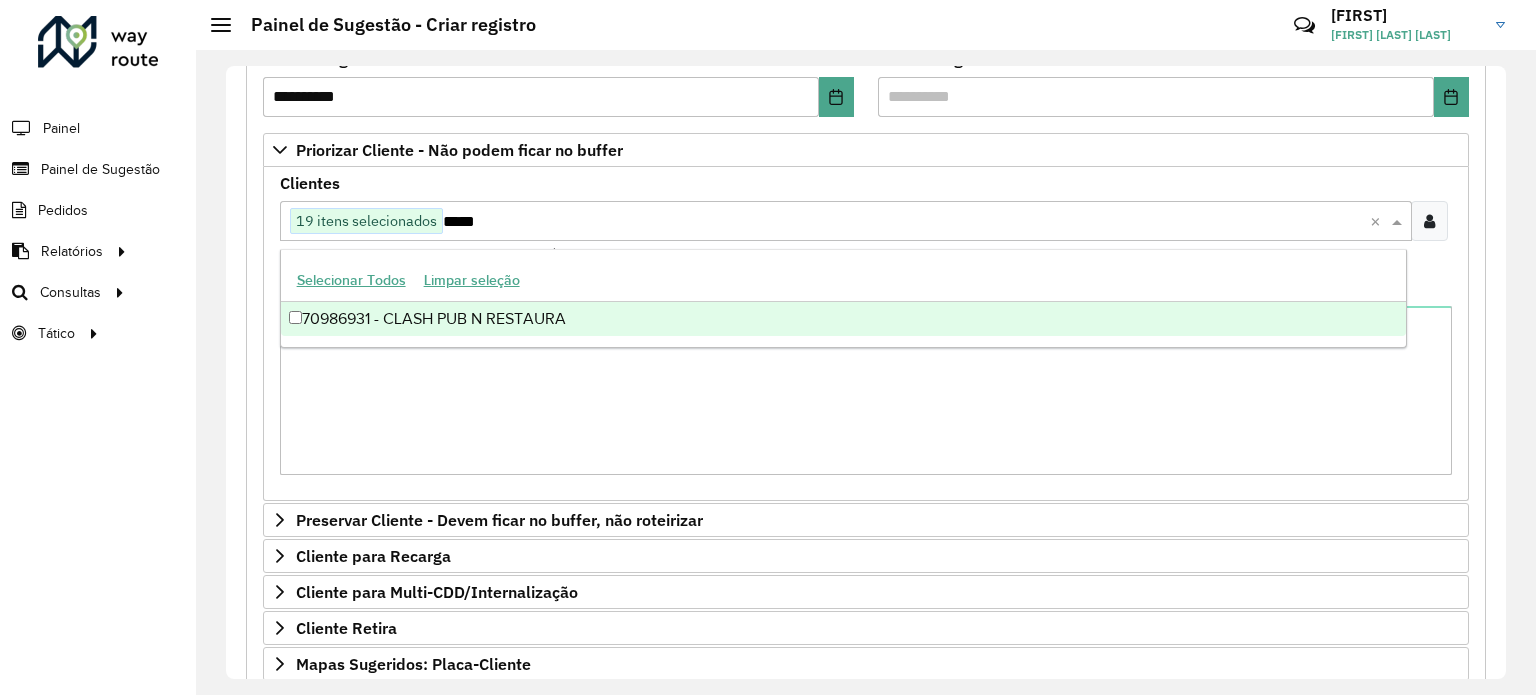 type 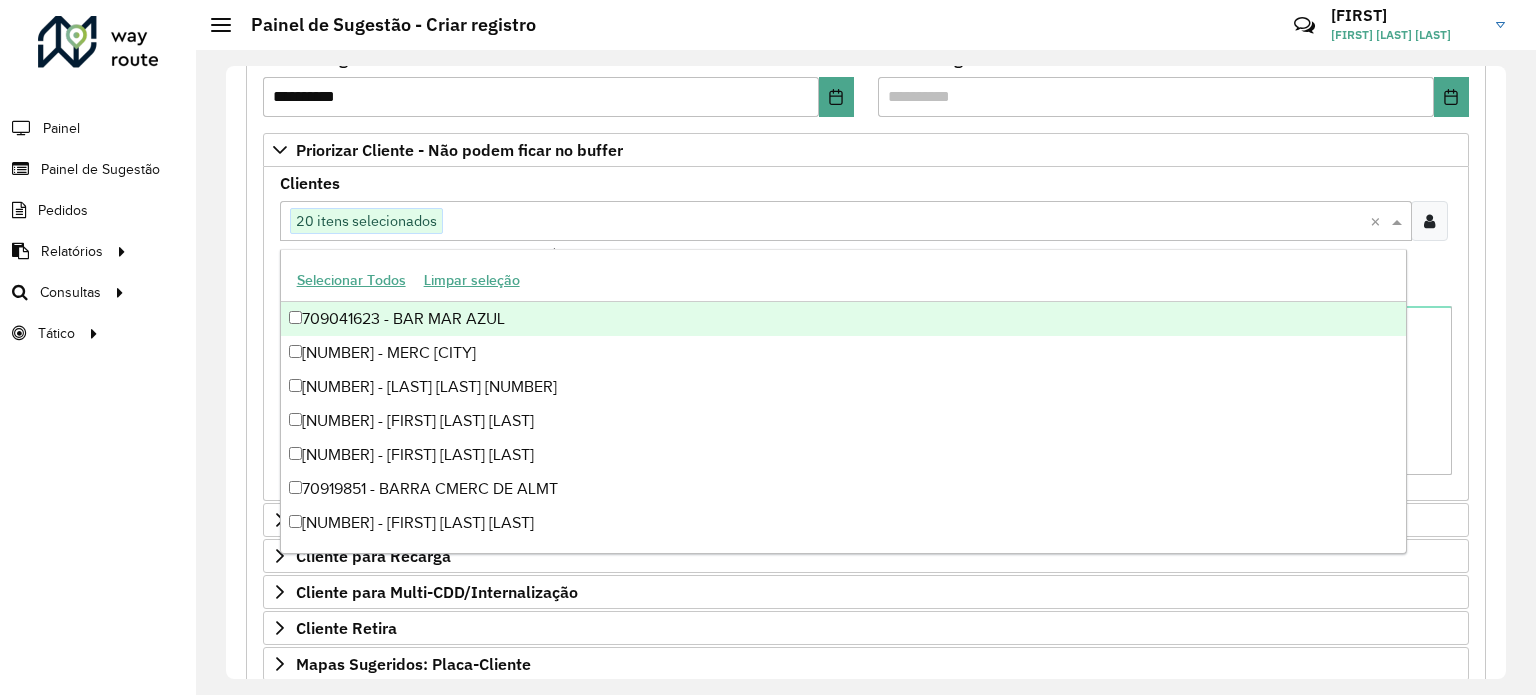 click on "Clientes  Clique no botão para buscar clientes 20 itens selecionados × Clientes que não podem ficar no Buffer – Máximo 50 PDVS" at bounding box center [866, 220] 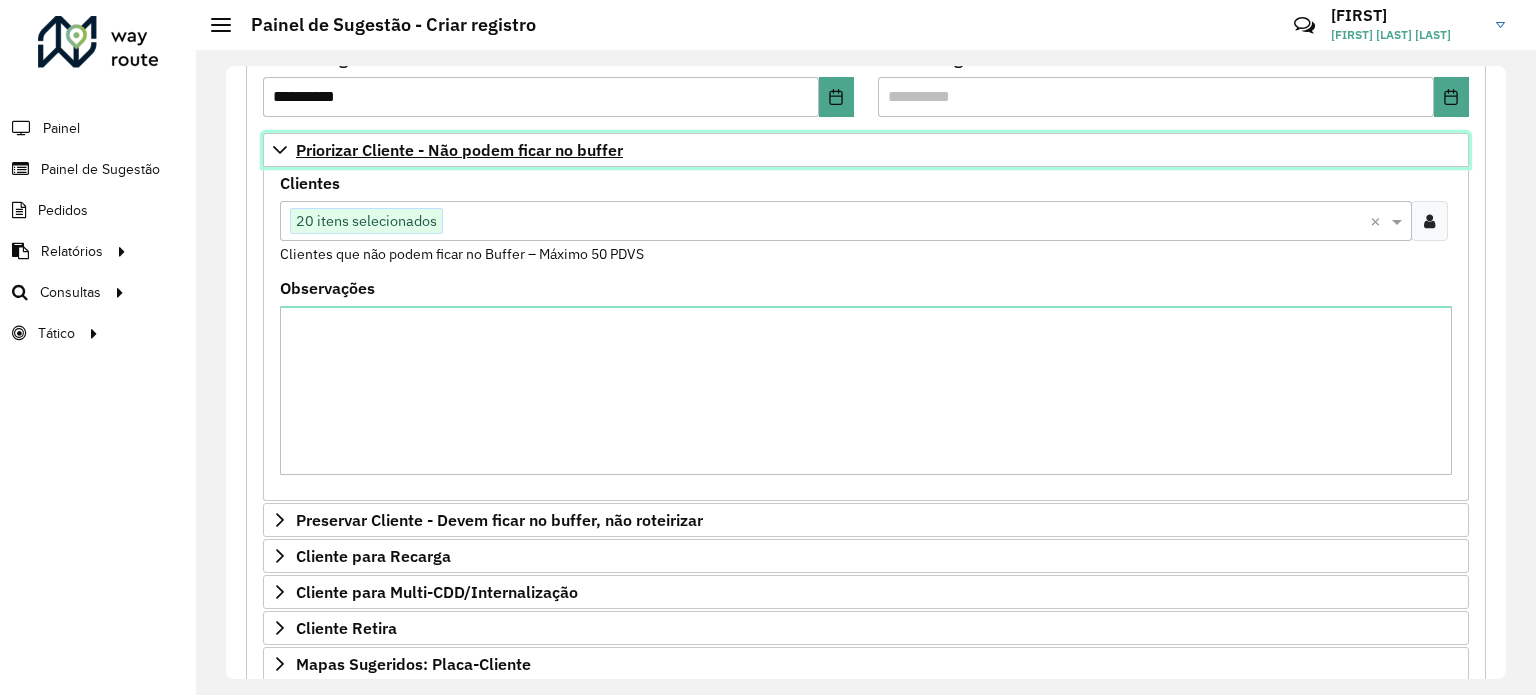 click on "Priorizar Cliente - Não podem ficar no buffer" at bounding box center [459, 150] 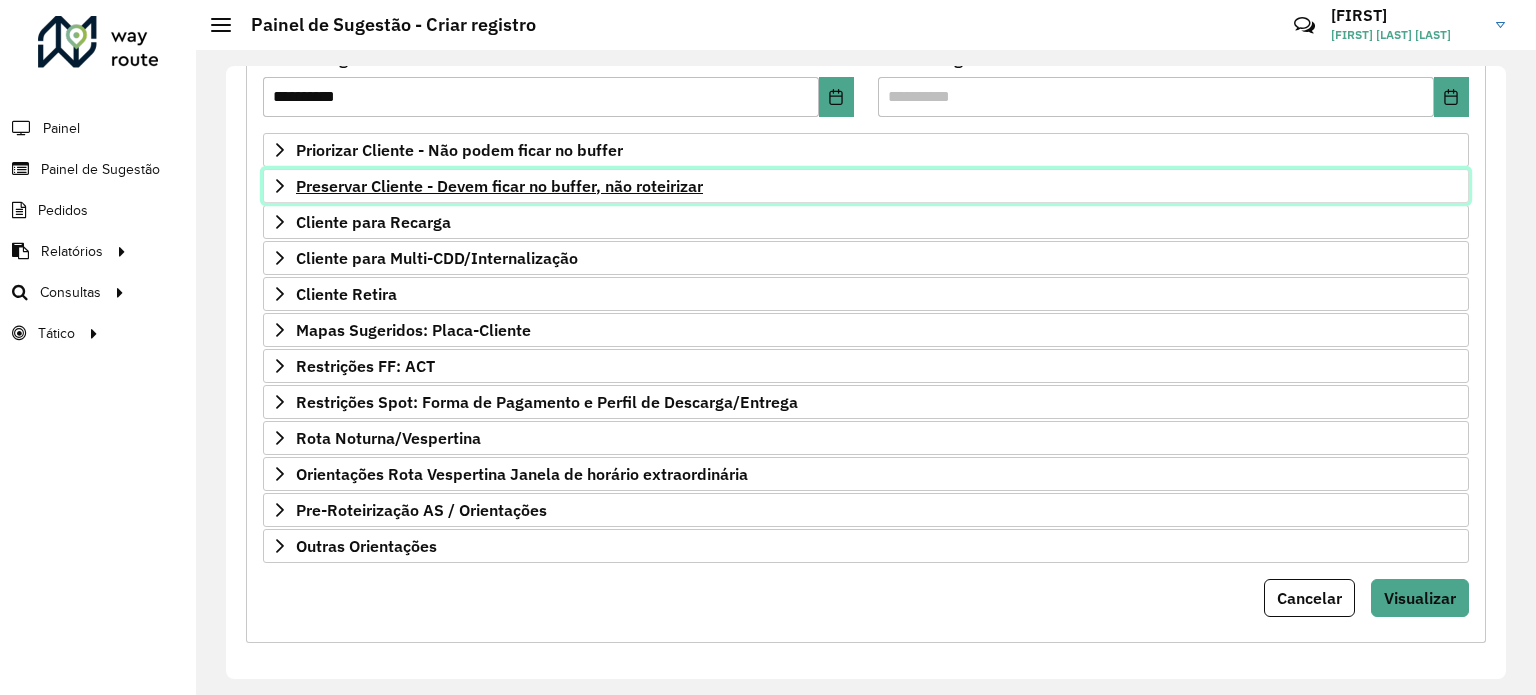 click on "Preservar Cliente - Devem ficar no buffer, não roteirizar" at bounding box center (499, 186) 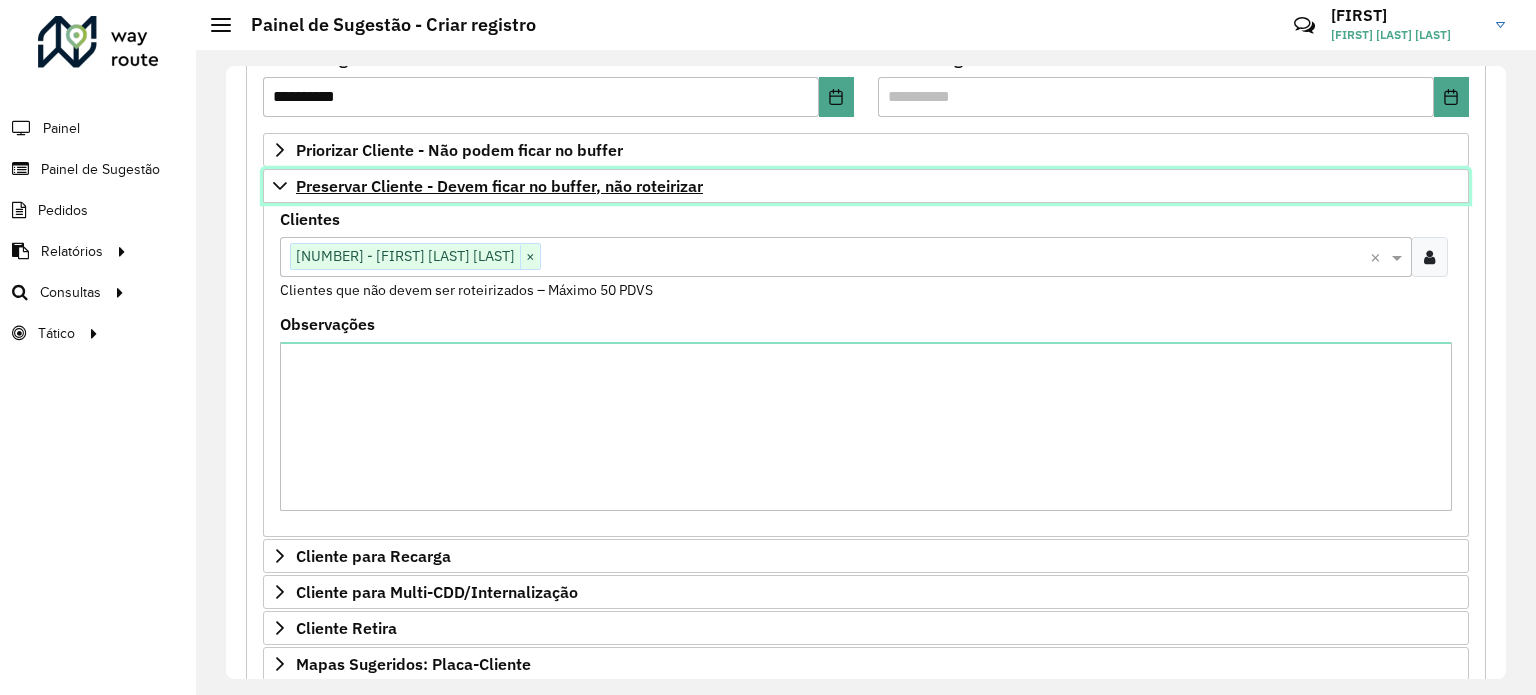 click on "Preservar Cliente - Devem ficar no buffer, não roteirizar" at bounding box center (499, 186) 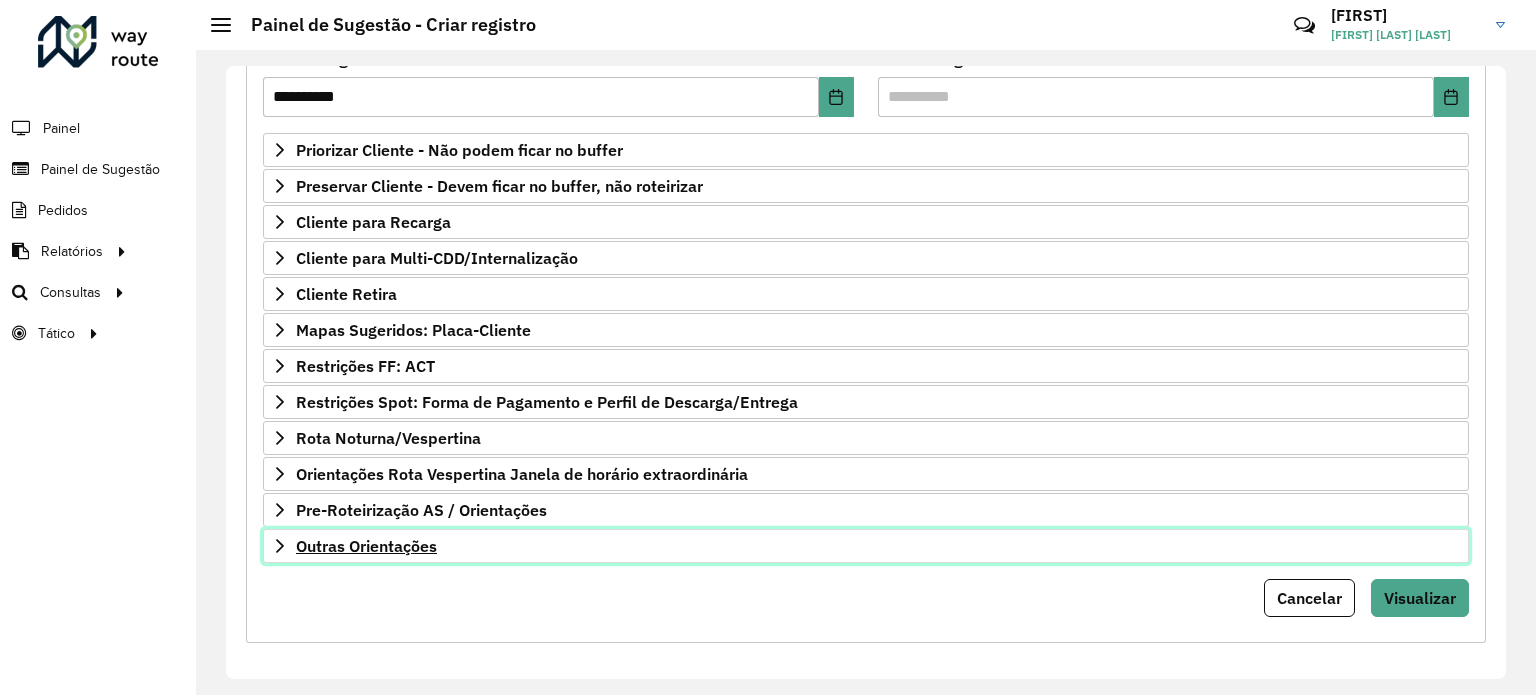 click on "Outras Orientações" at bounding box center [366, 546] 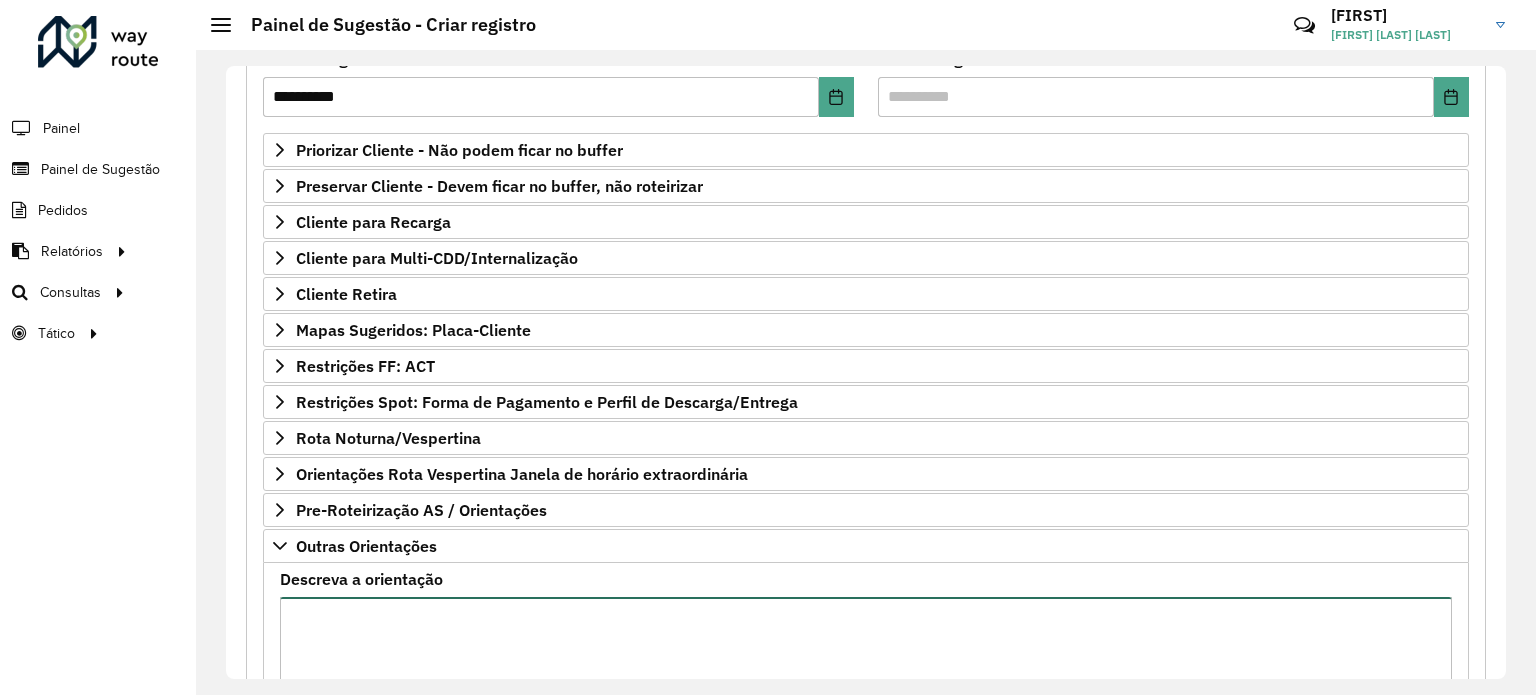click on "Descreva a orientação" at bounding box center [866, 681] 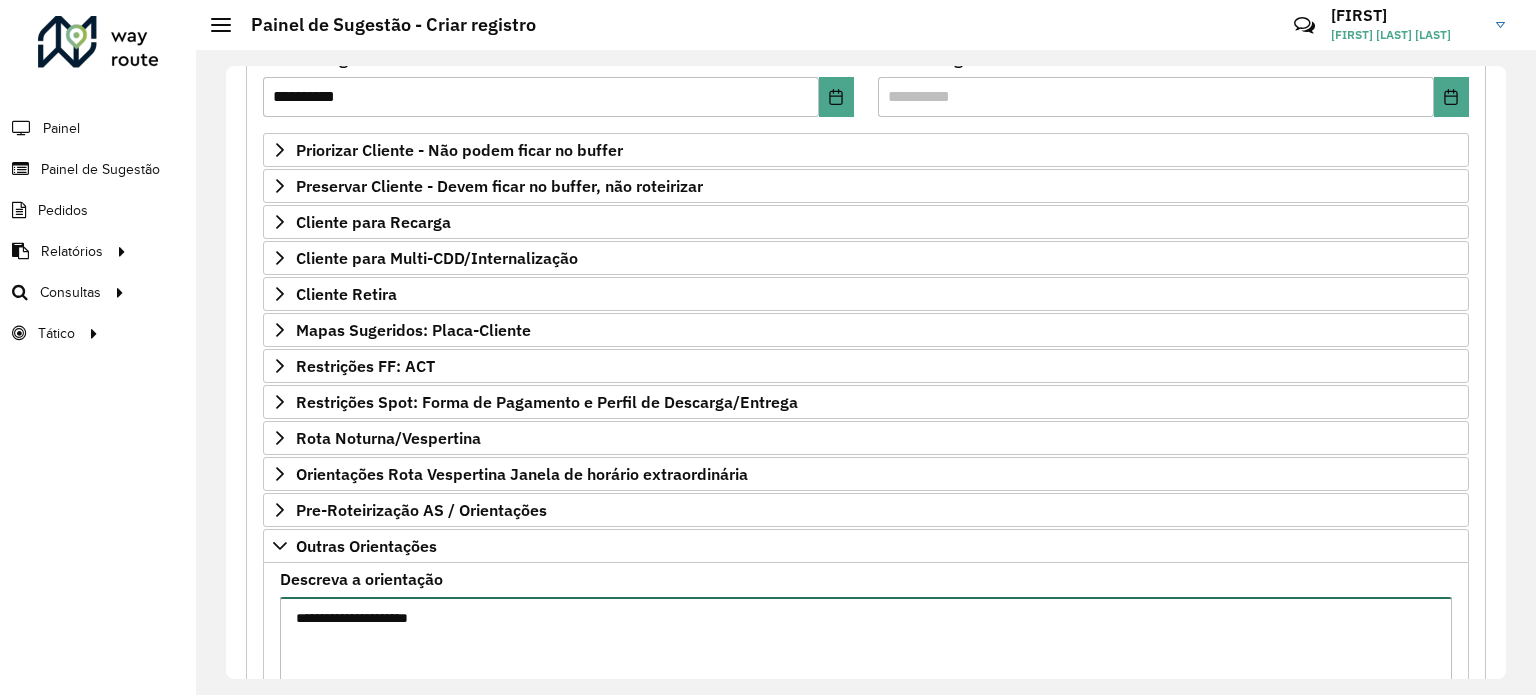 paste on "*******" 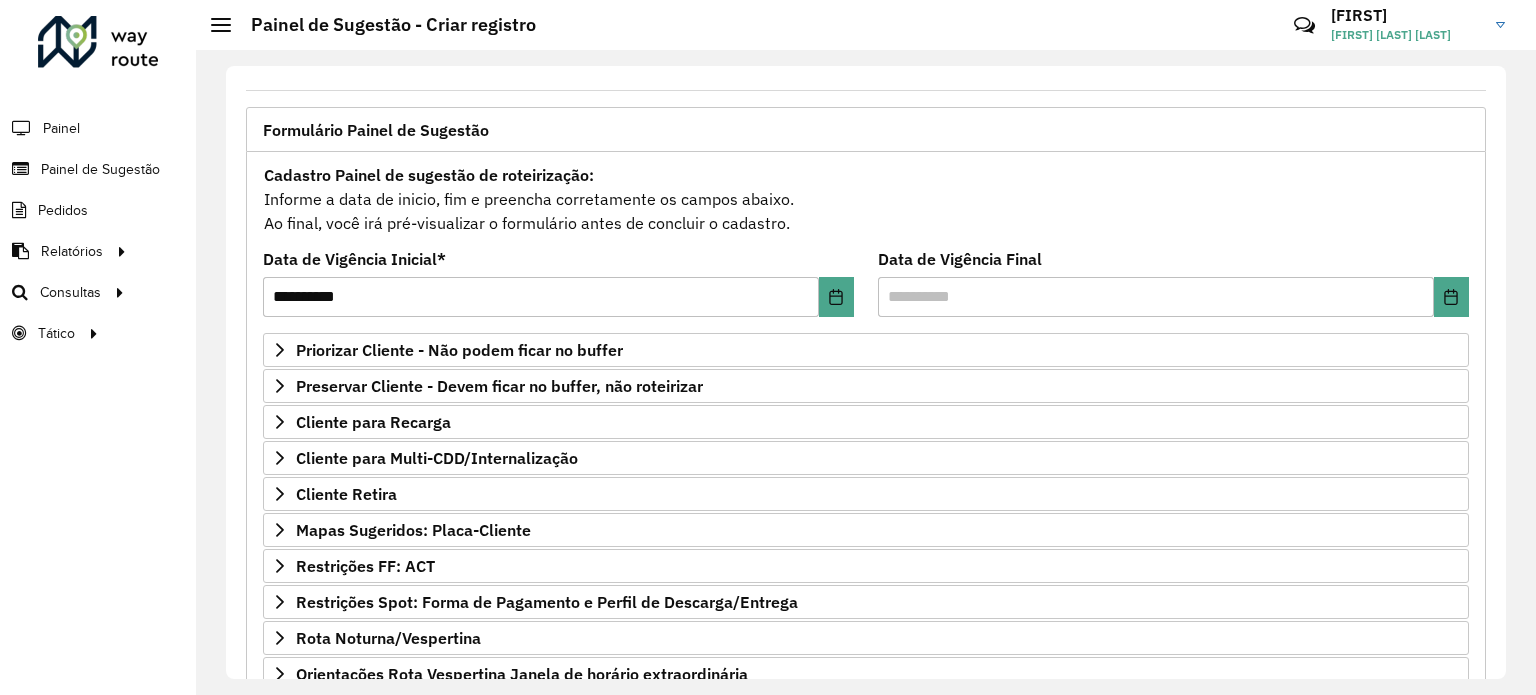 scroll, scrollTop: 394, scrollLeft: 0, axis: vertical 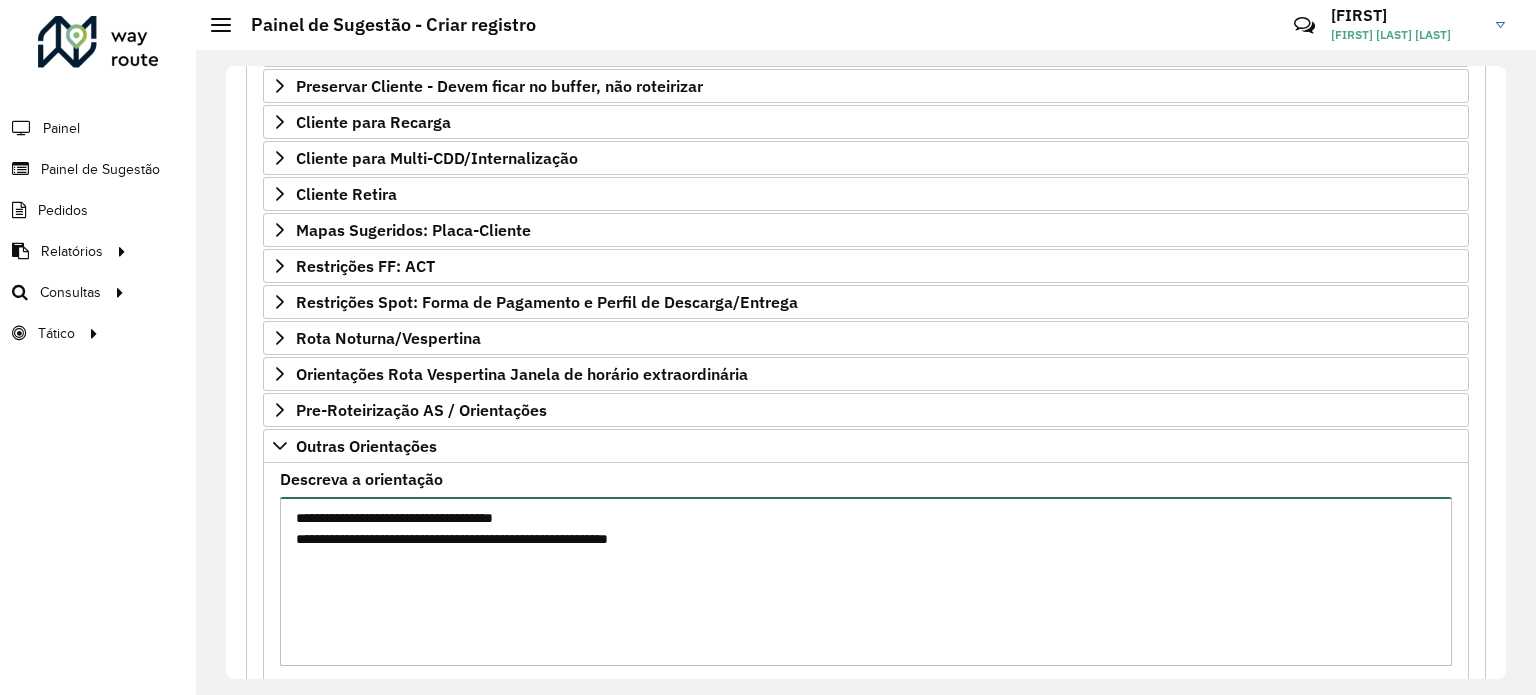 type on "**********" 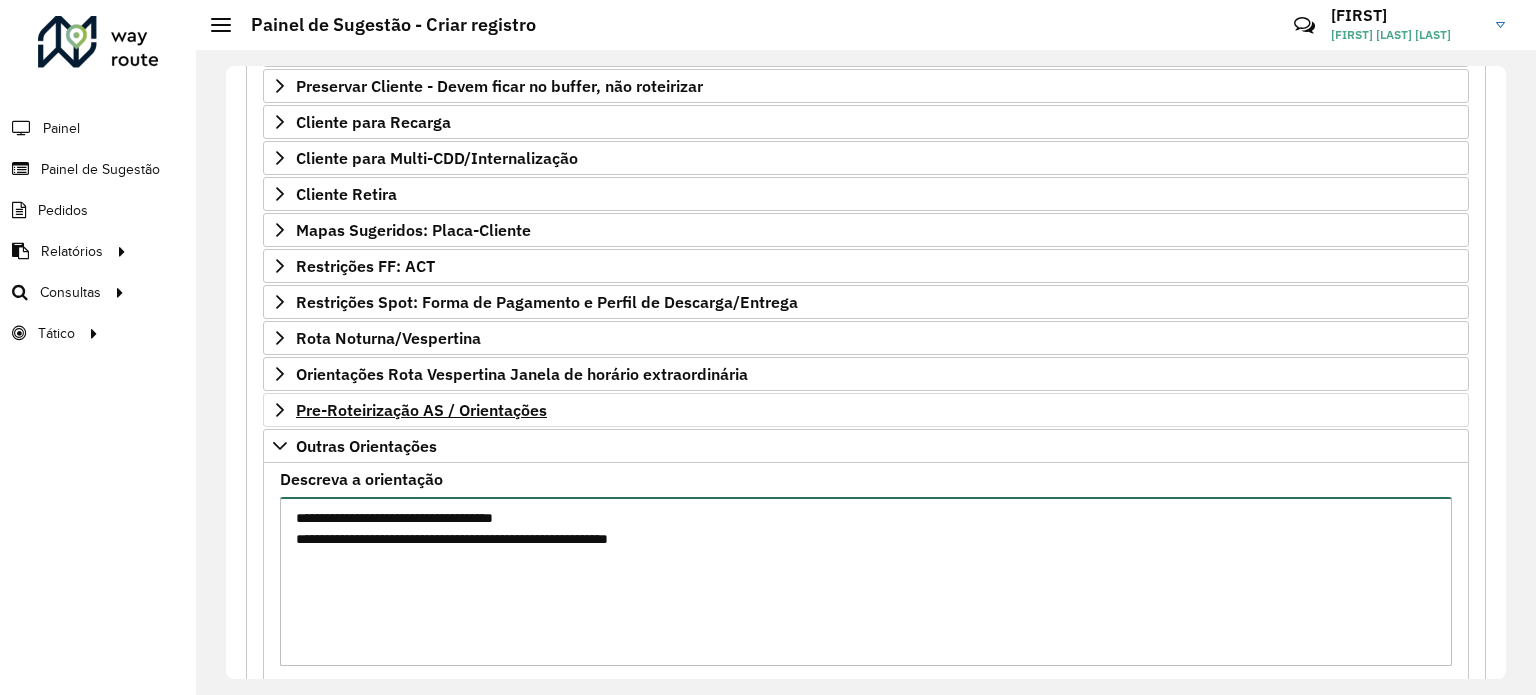 scroll, scrollTop: 524, scrollLeft: 0, axis: vertical 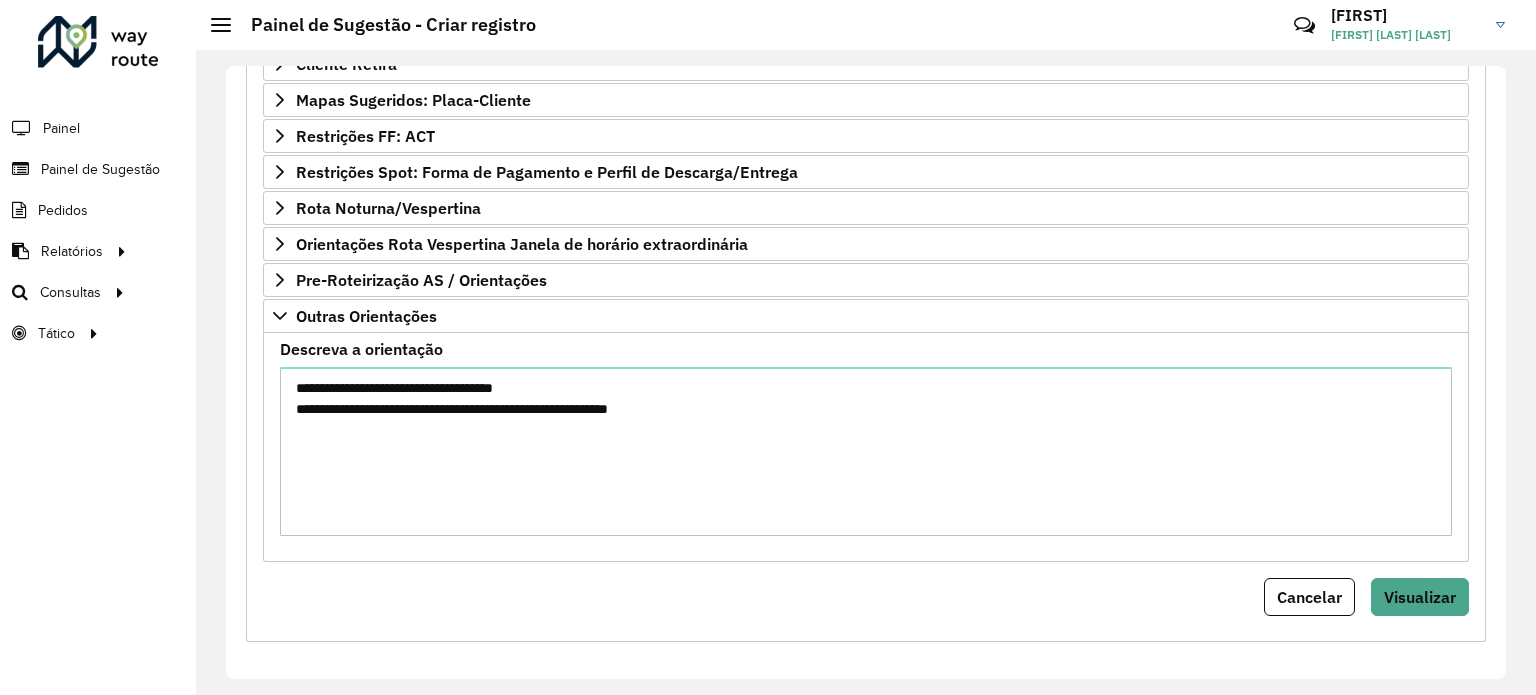 click on "**********" at bounding box center (866, 174) 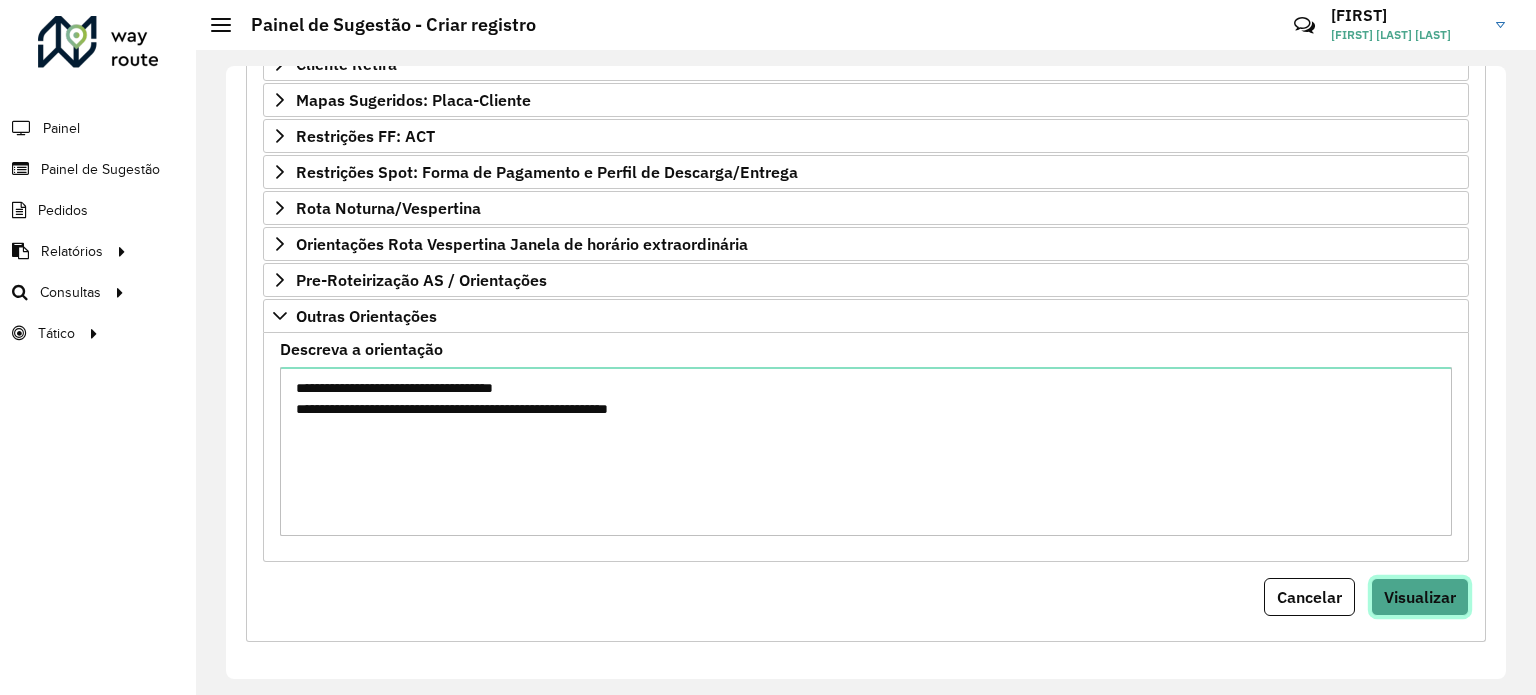 click on "Visualizar" at bounding box center [1420, 597] 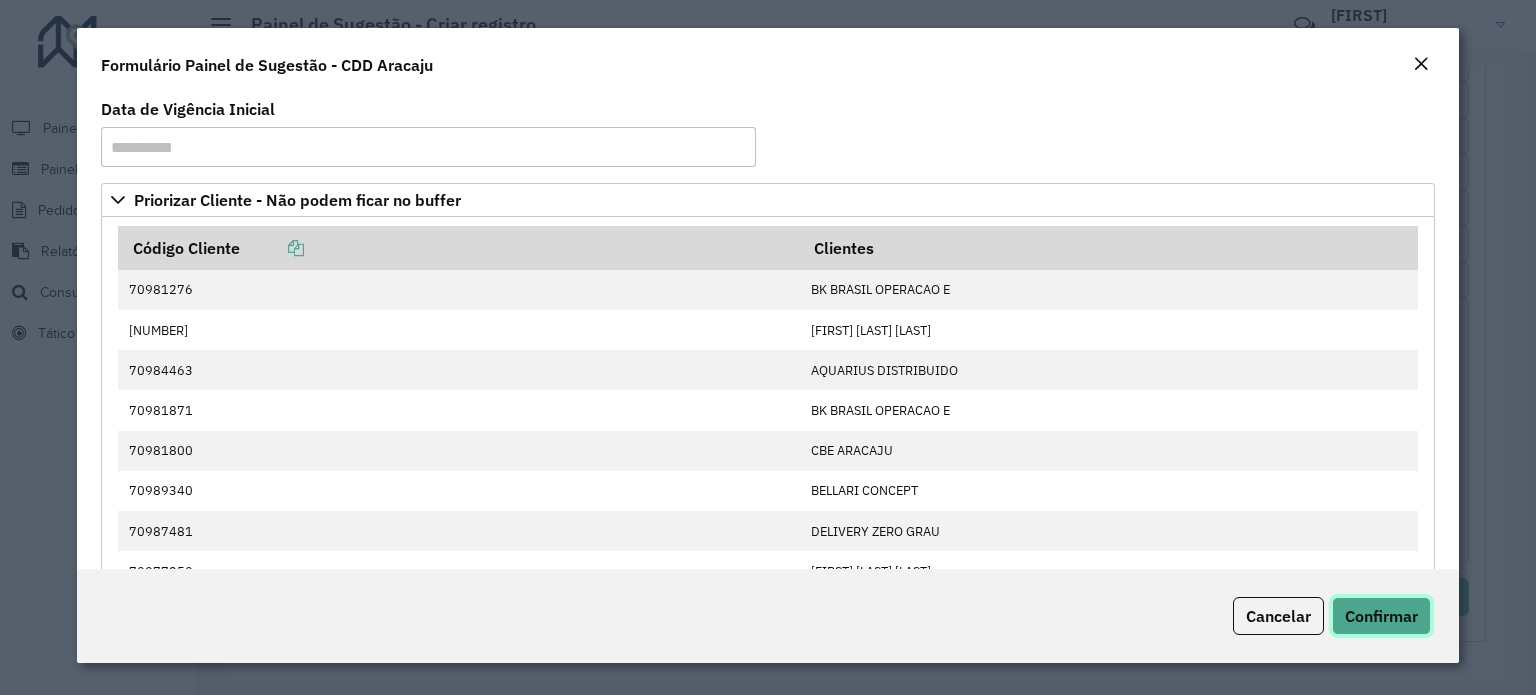 click on "Confirmar" 